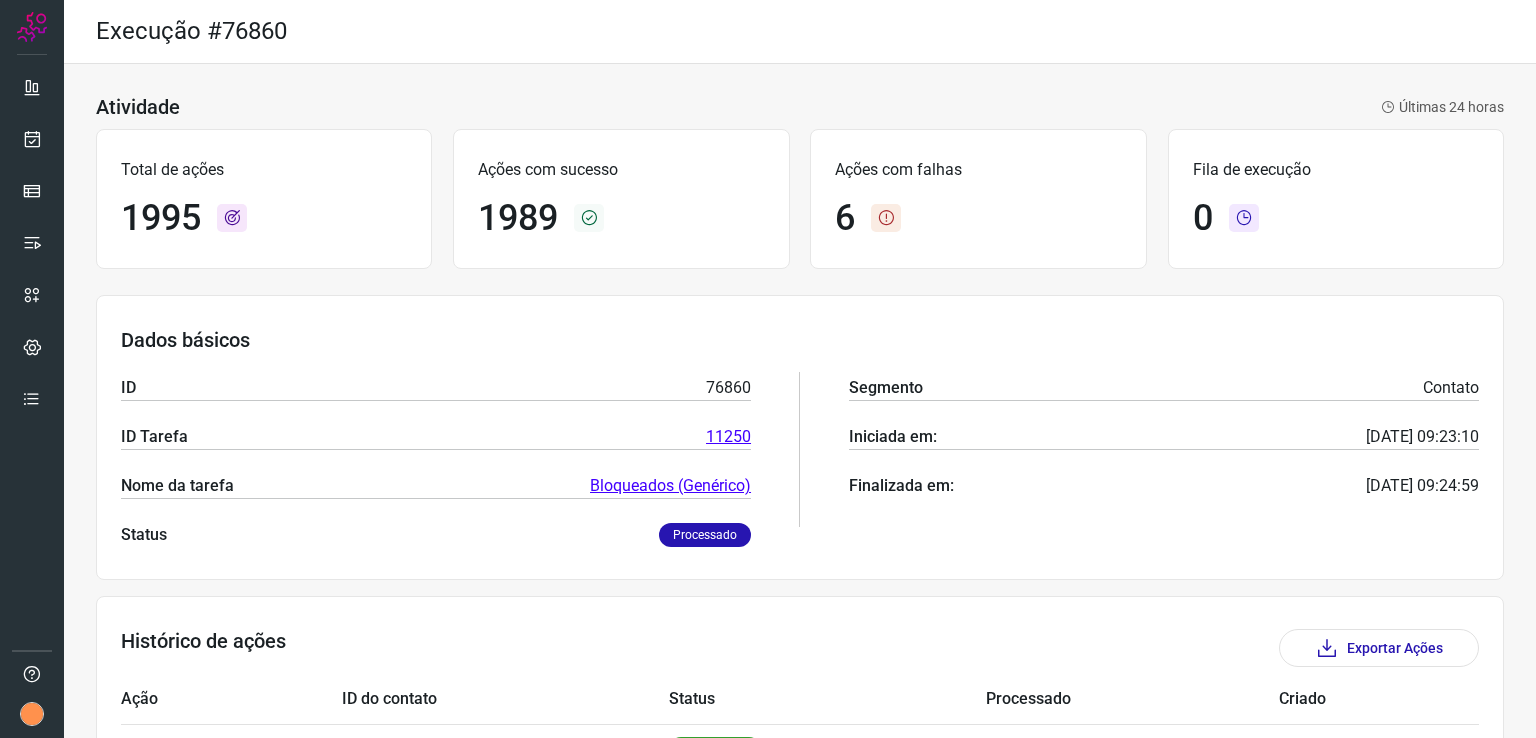 scroll, scrollTop: 0, scrollLeft: 0, axis: both 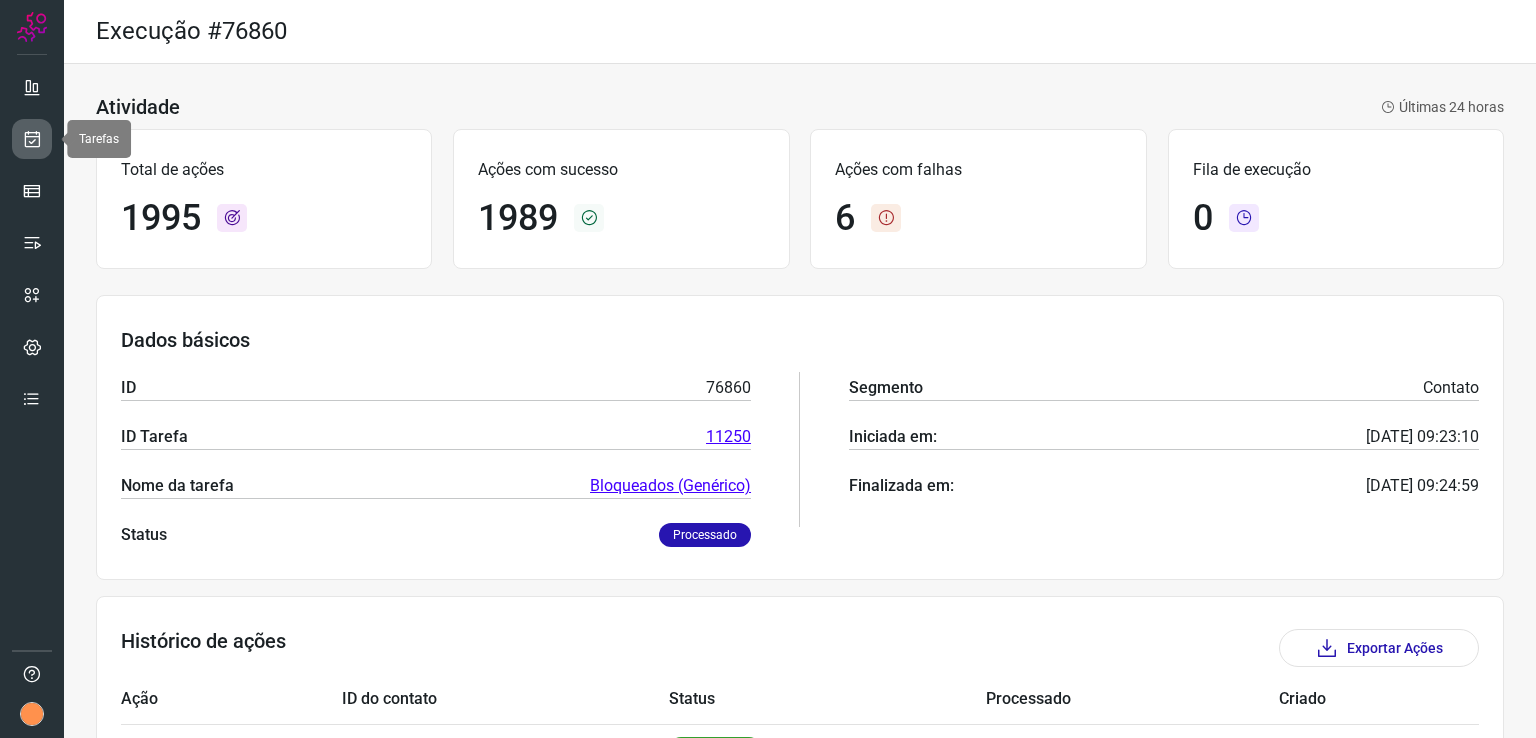 click at bounding box center [32, 139] 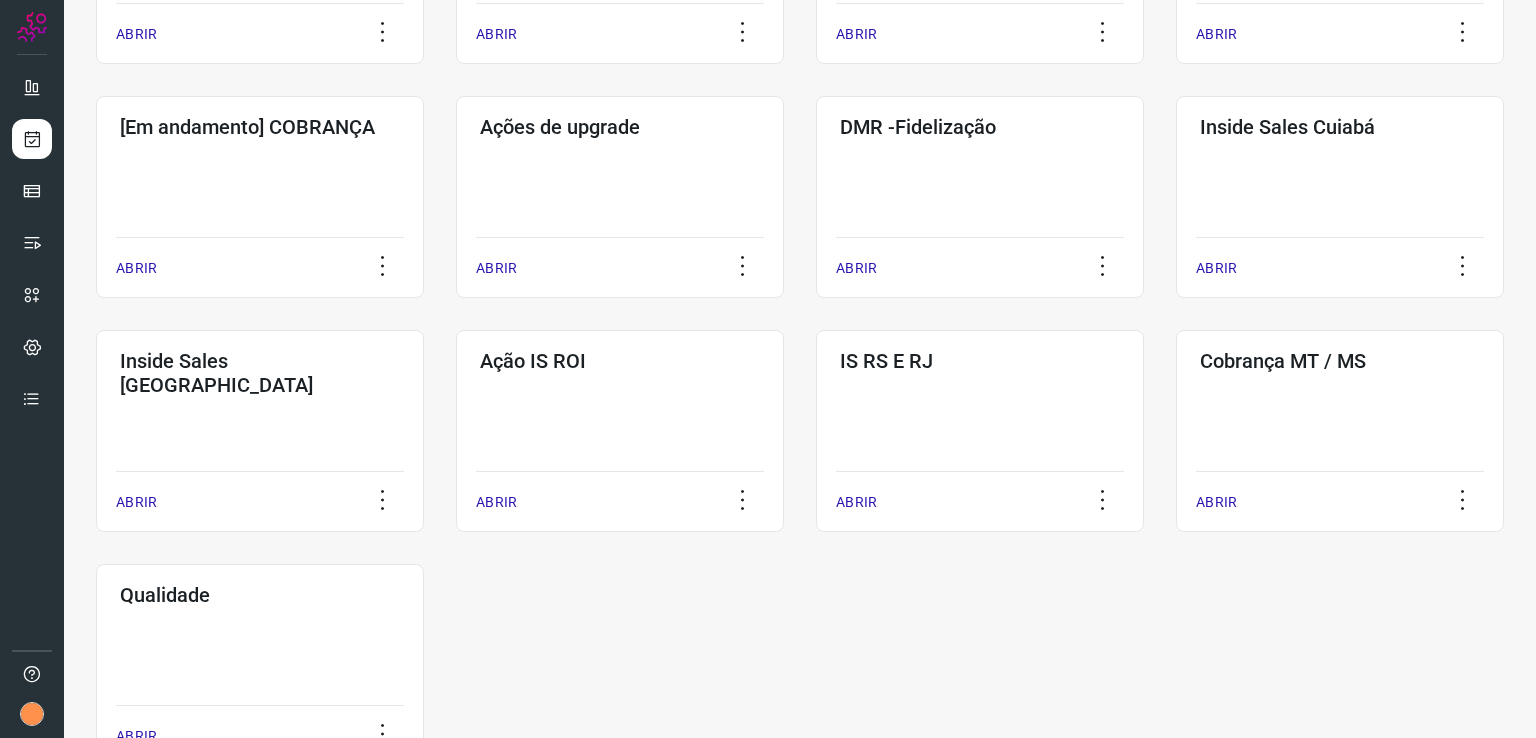 scroll, scrollTop: 891, scrollLeft: 0, axis: vertical 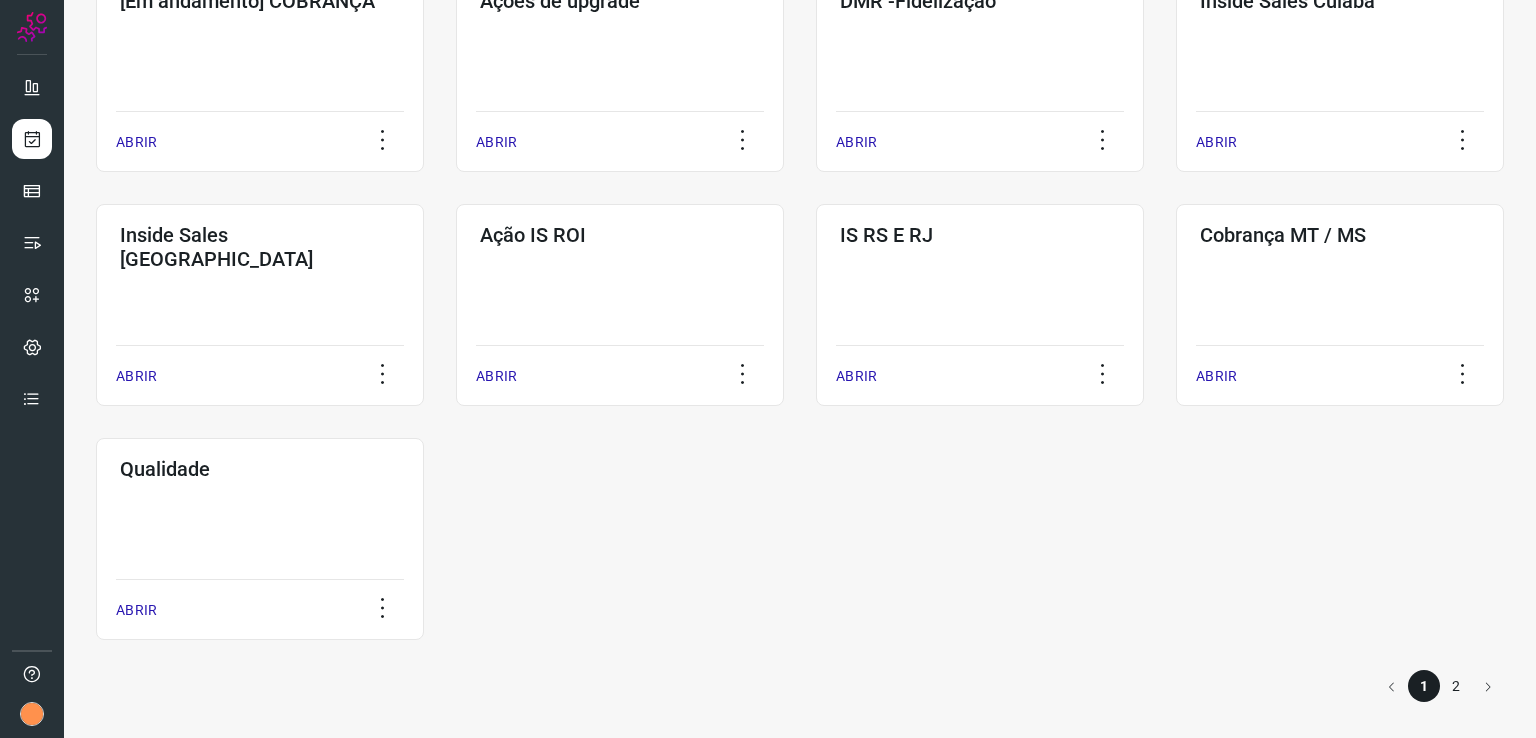 click on "2" 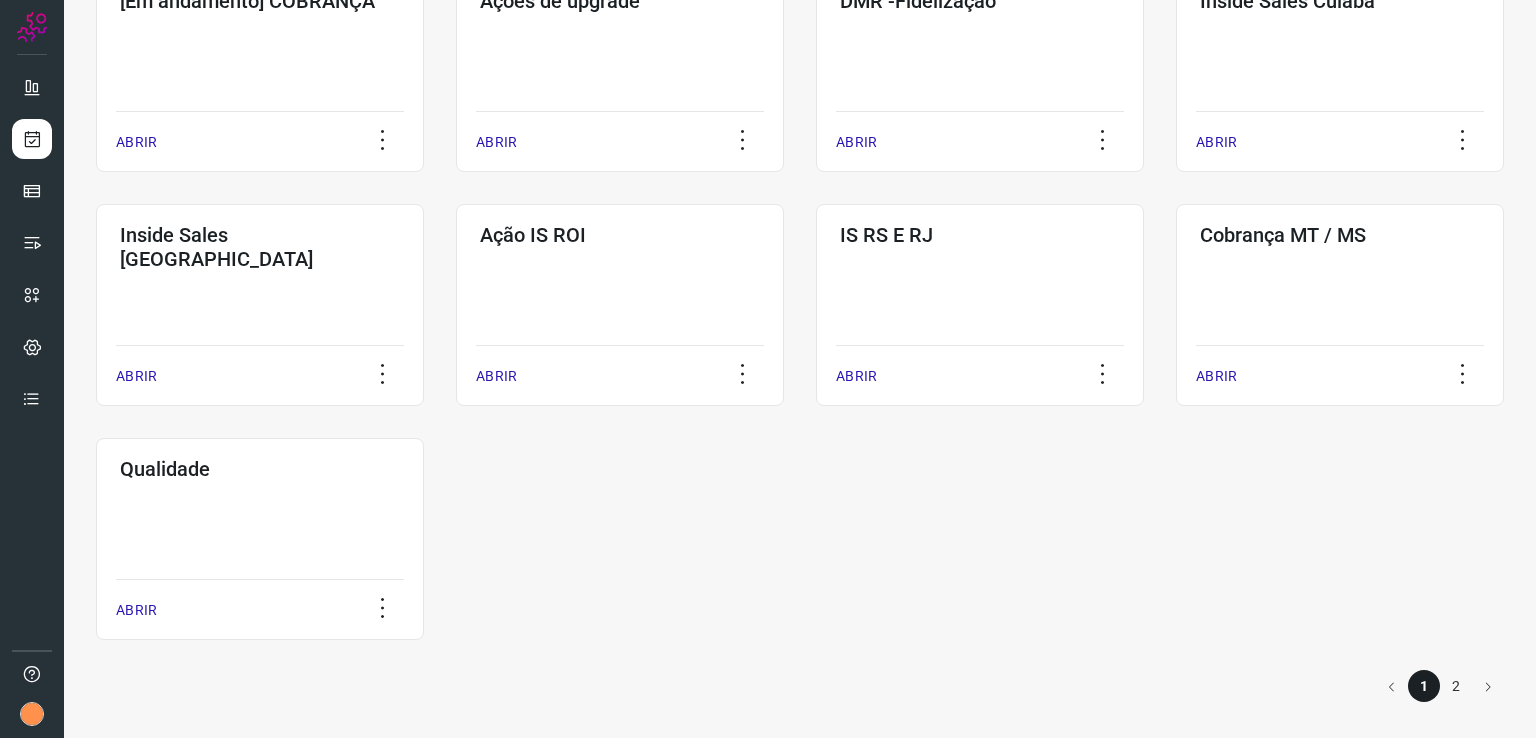 scroll, scrollTop: 0, scrollLeft: 0, axis: both 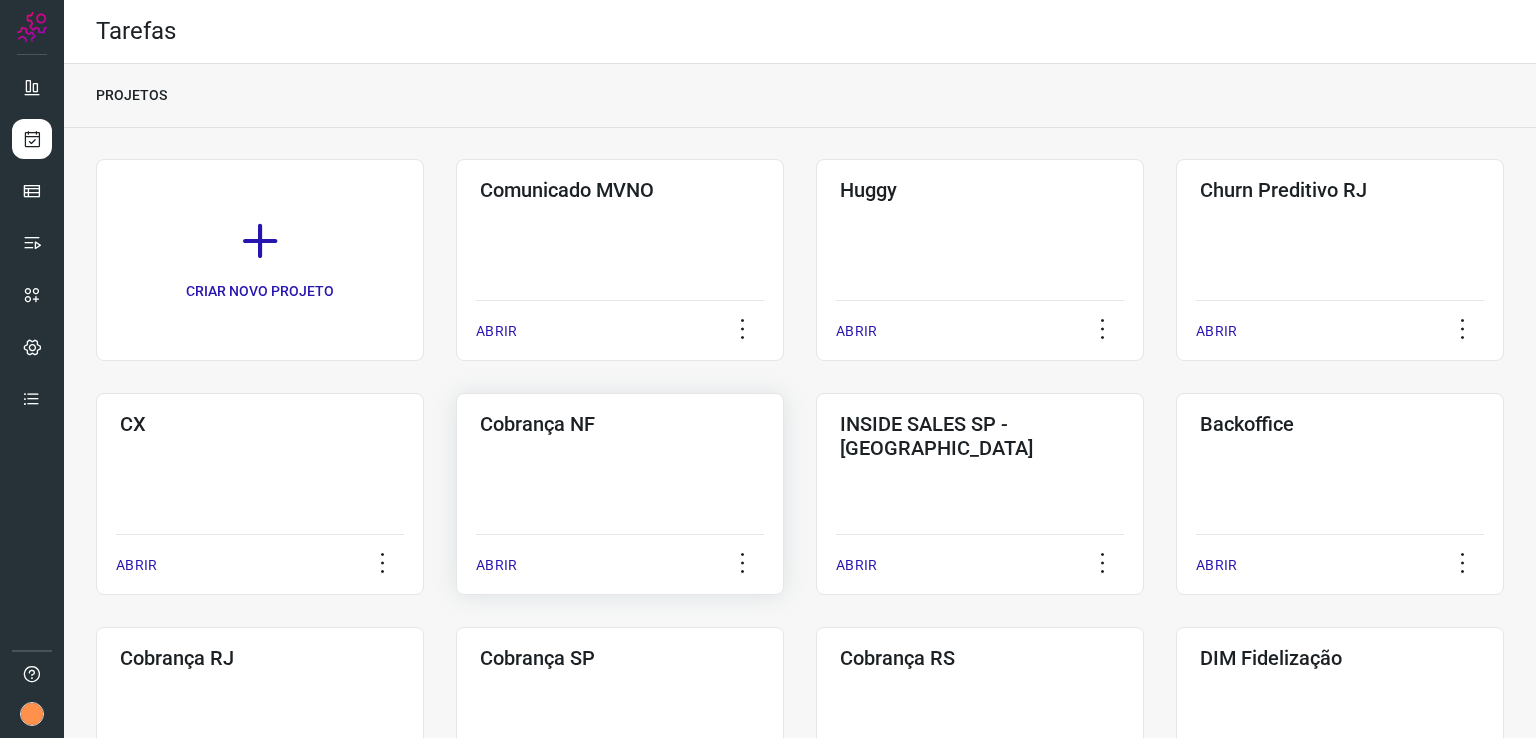click on "Cobrança NF  ABRIR" 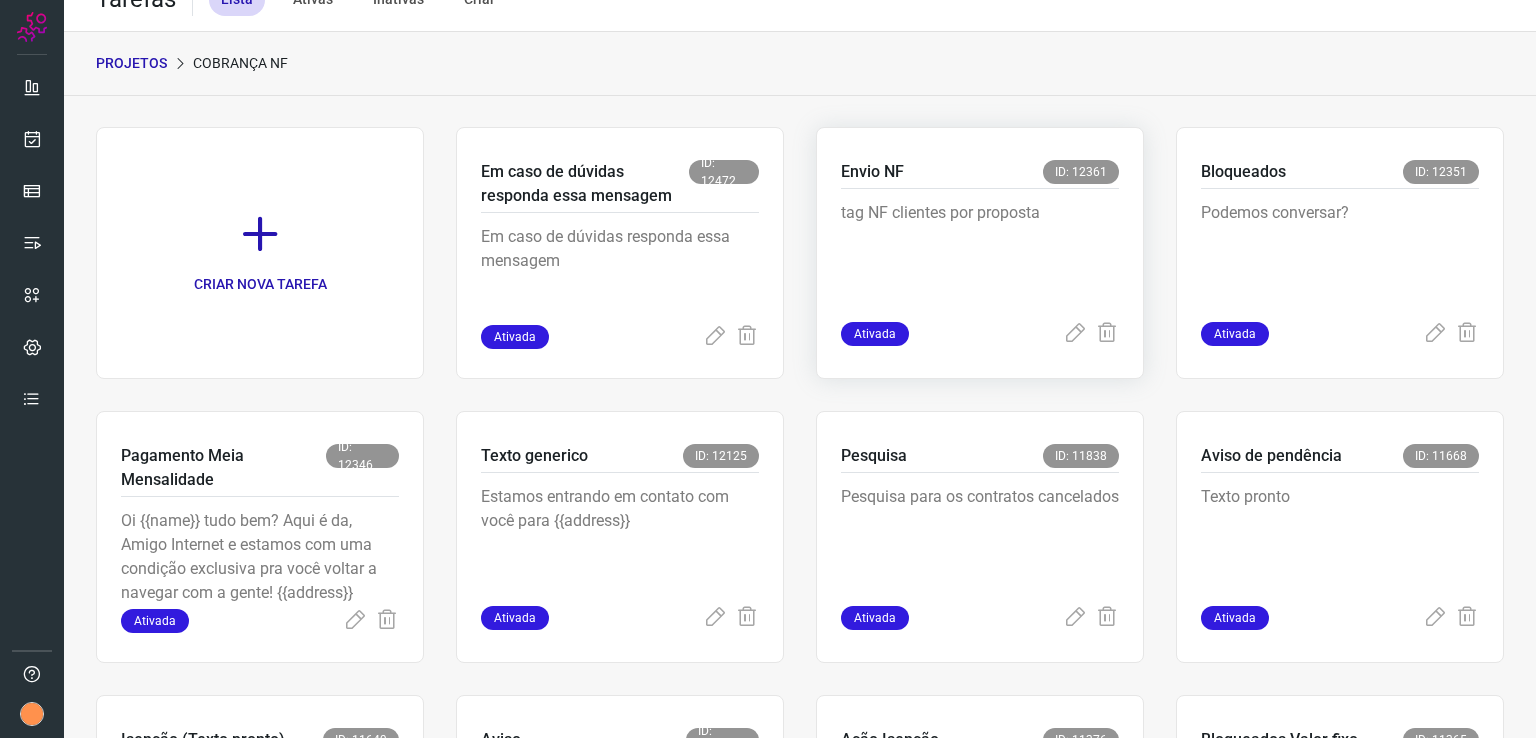 scroll, scrollTop: 0, scrollLeft: 0, axis: both 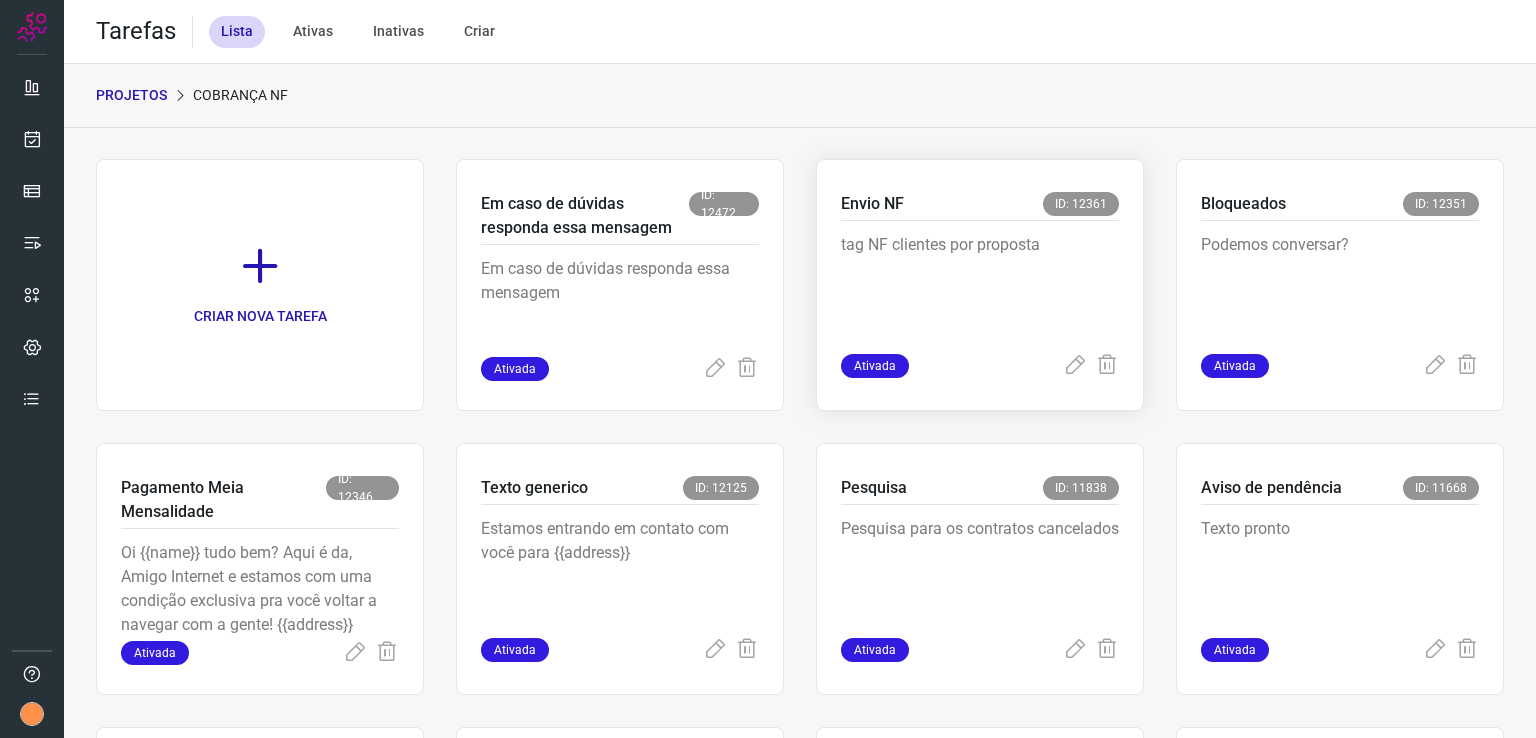 click on "tag NF clientes por proposta" at bounding box center (980, 283) 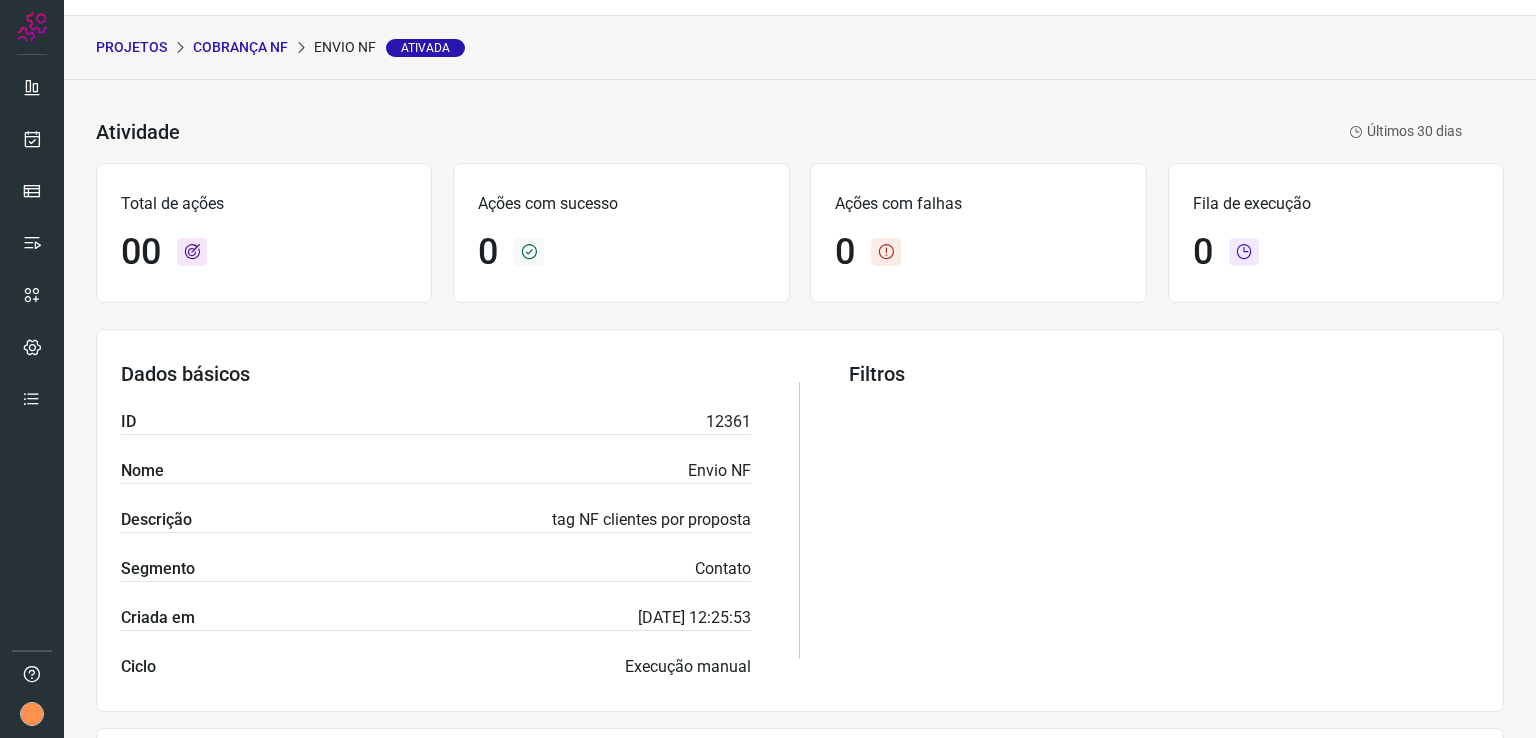 scroll, scrollTop: 0, scrollLeft: 0, axis: both 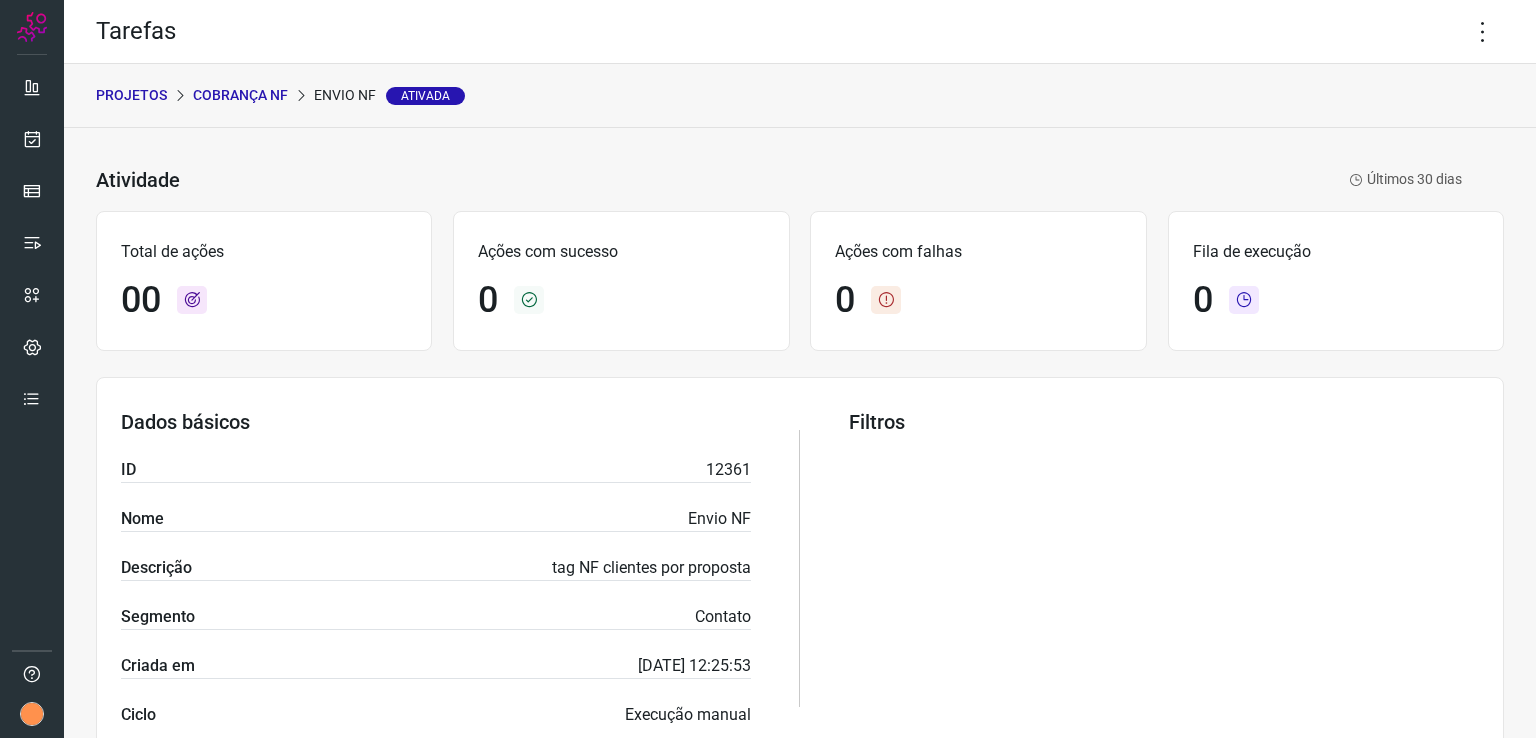 click on "Cobrança NF" at bounding box center (240, 95) 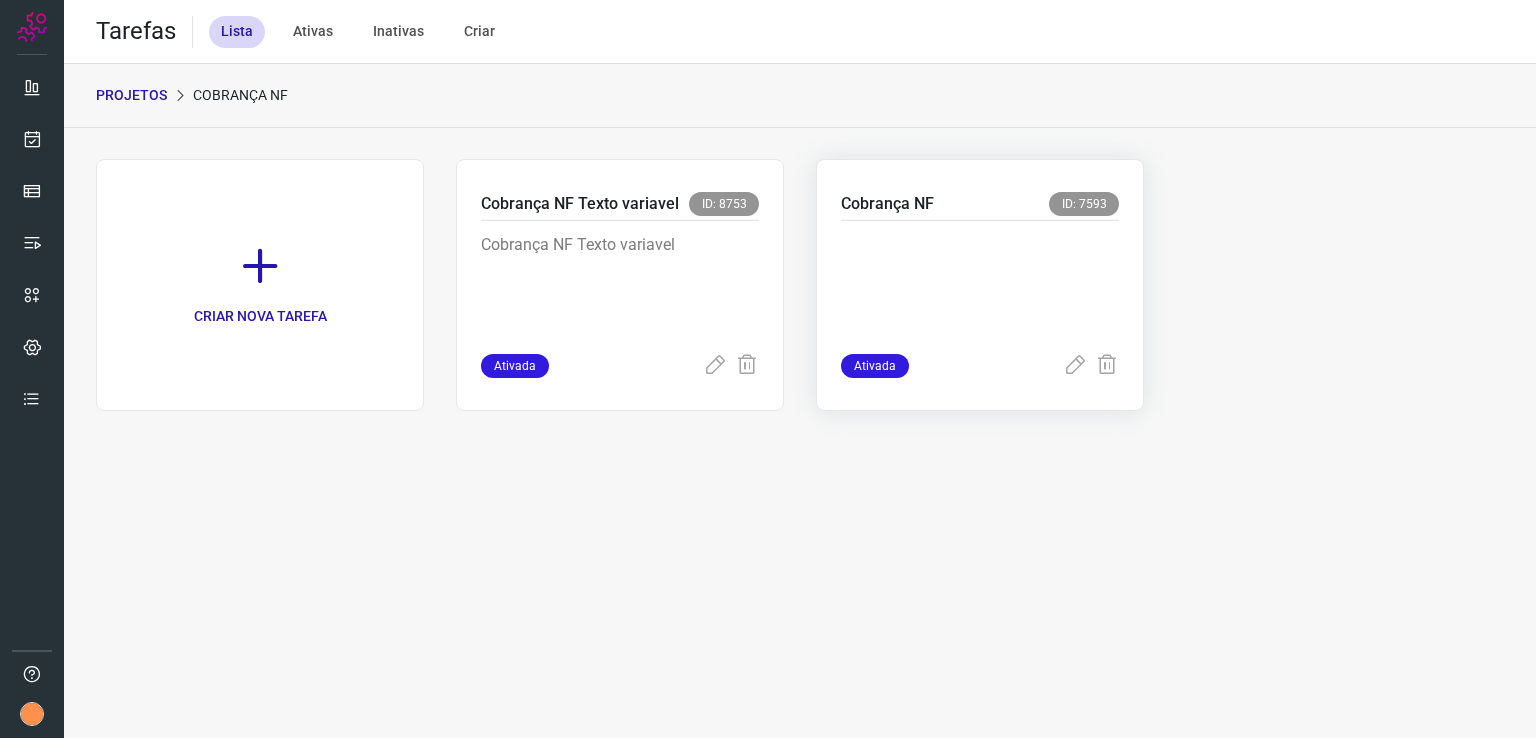 click at bounding box center [980, 283] 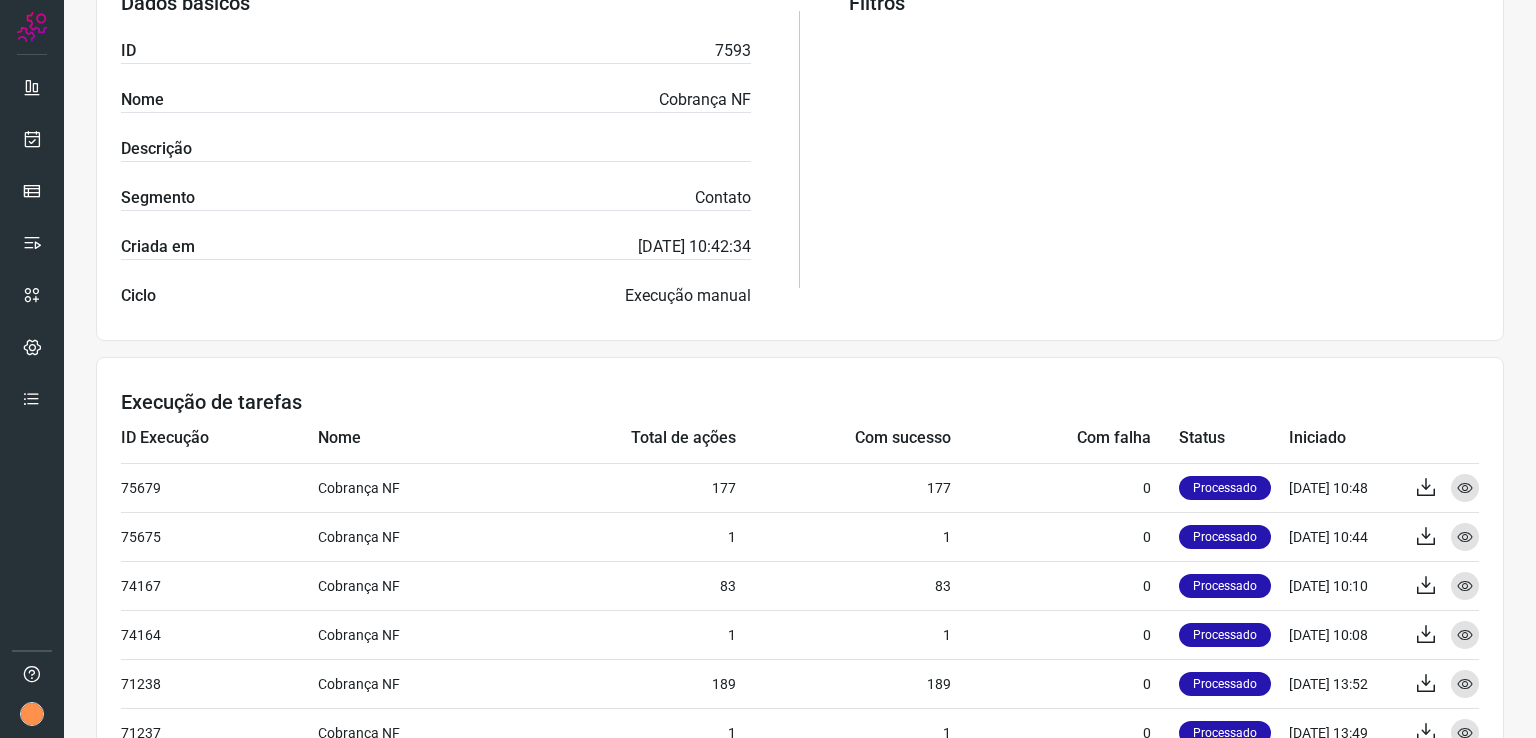 scroll, scrollTop: 0, scrollLeft: 0, axis: both 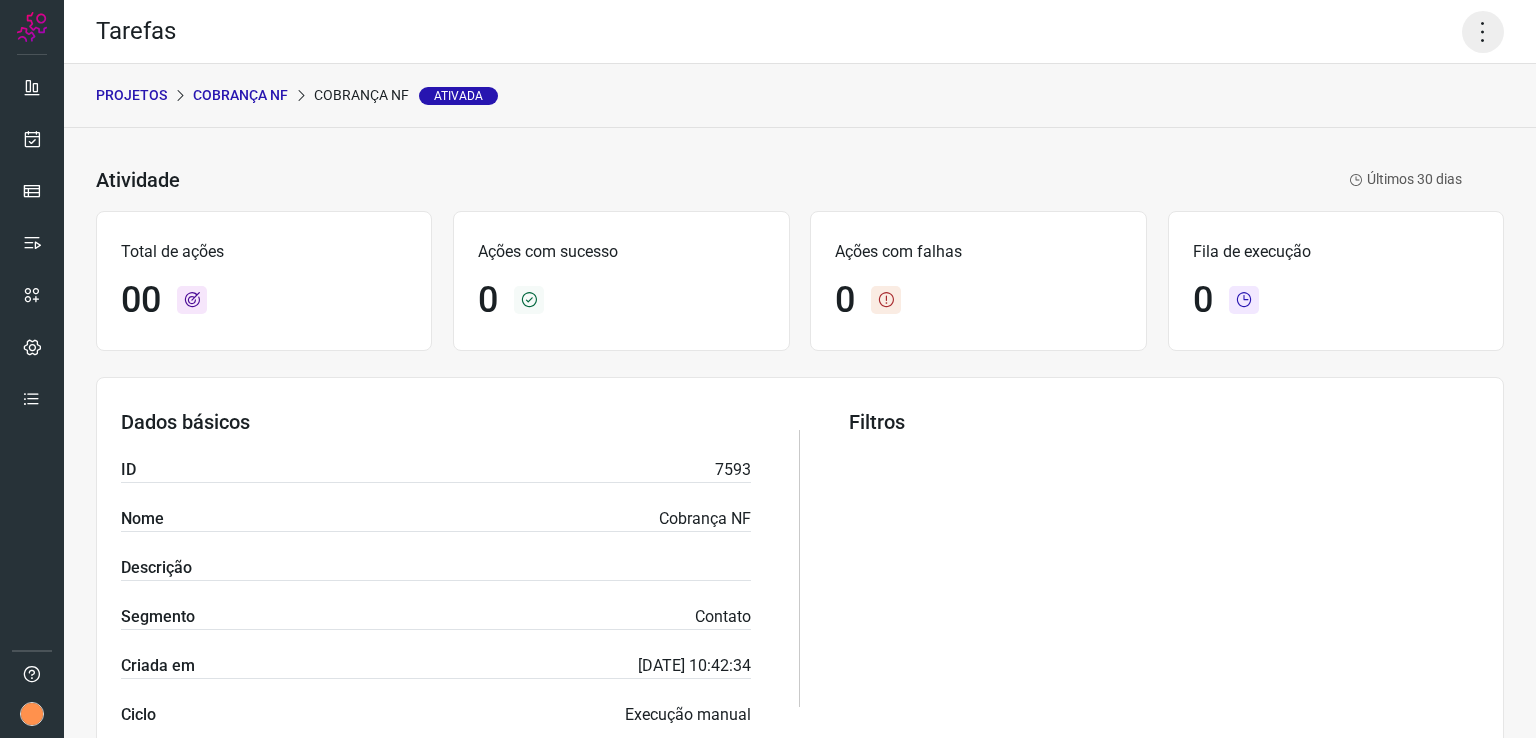 click 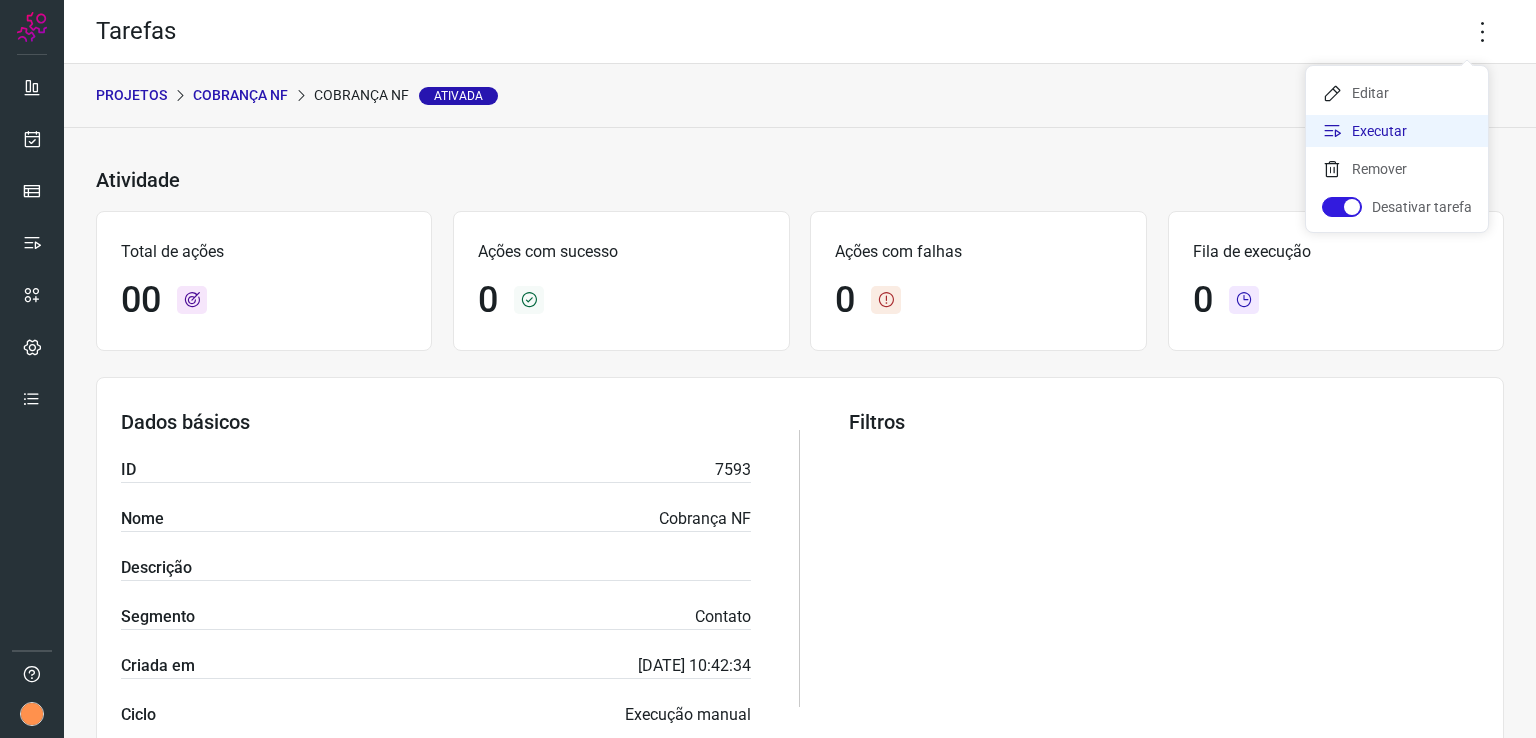 click on "Executar" 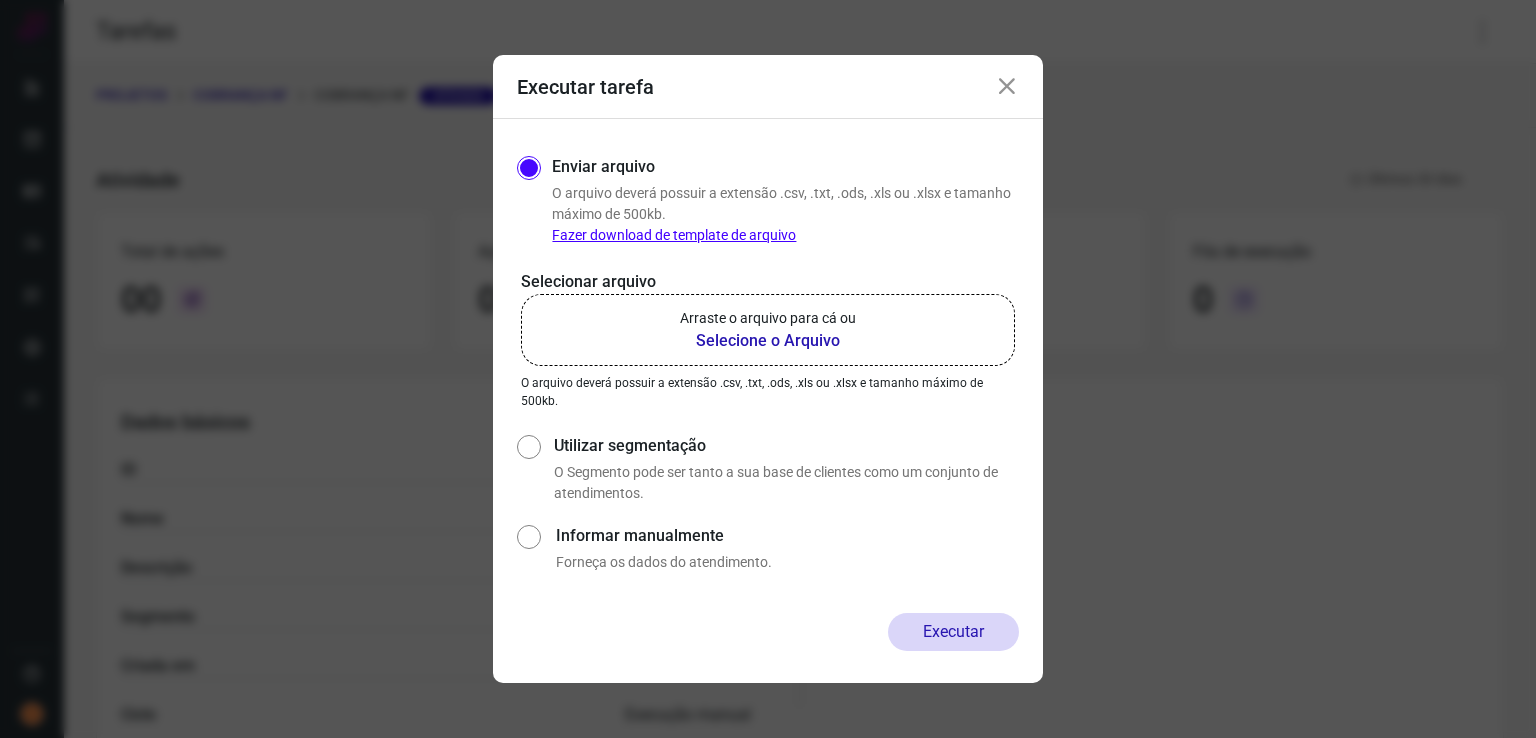 click on "Arraste o arquivo para cá ou" at bounding box center [768, 318] 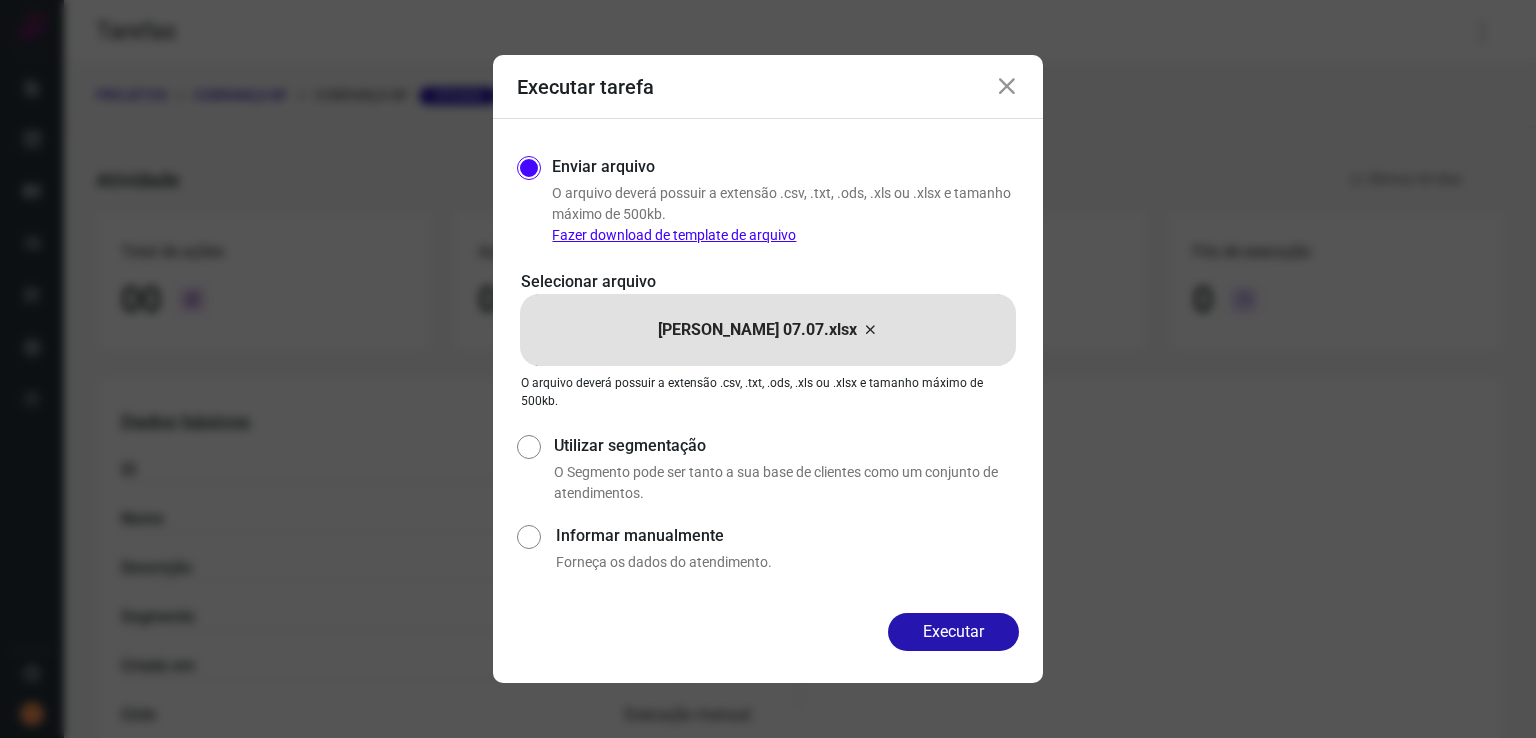 click on "Executar" at bounding box center [953, 632] 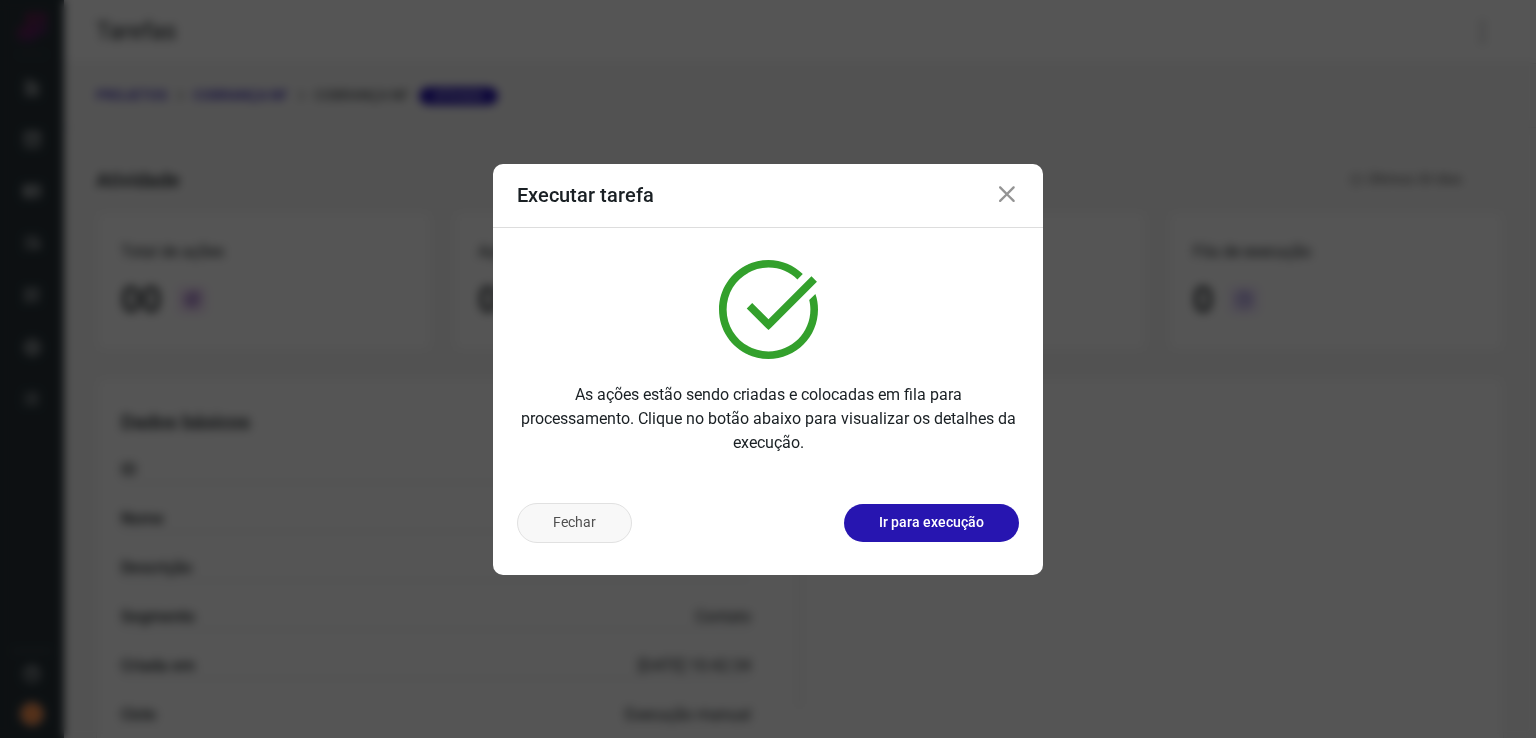 click on "Fechar" at bounding box center (574, 523) 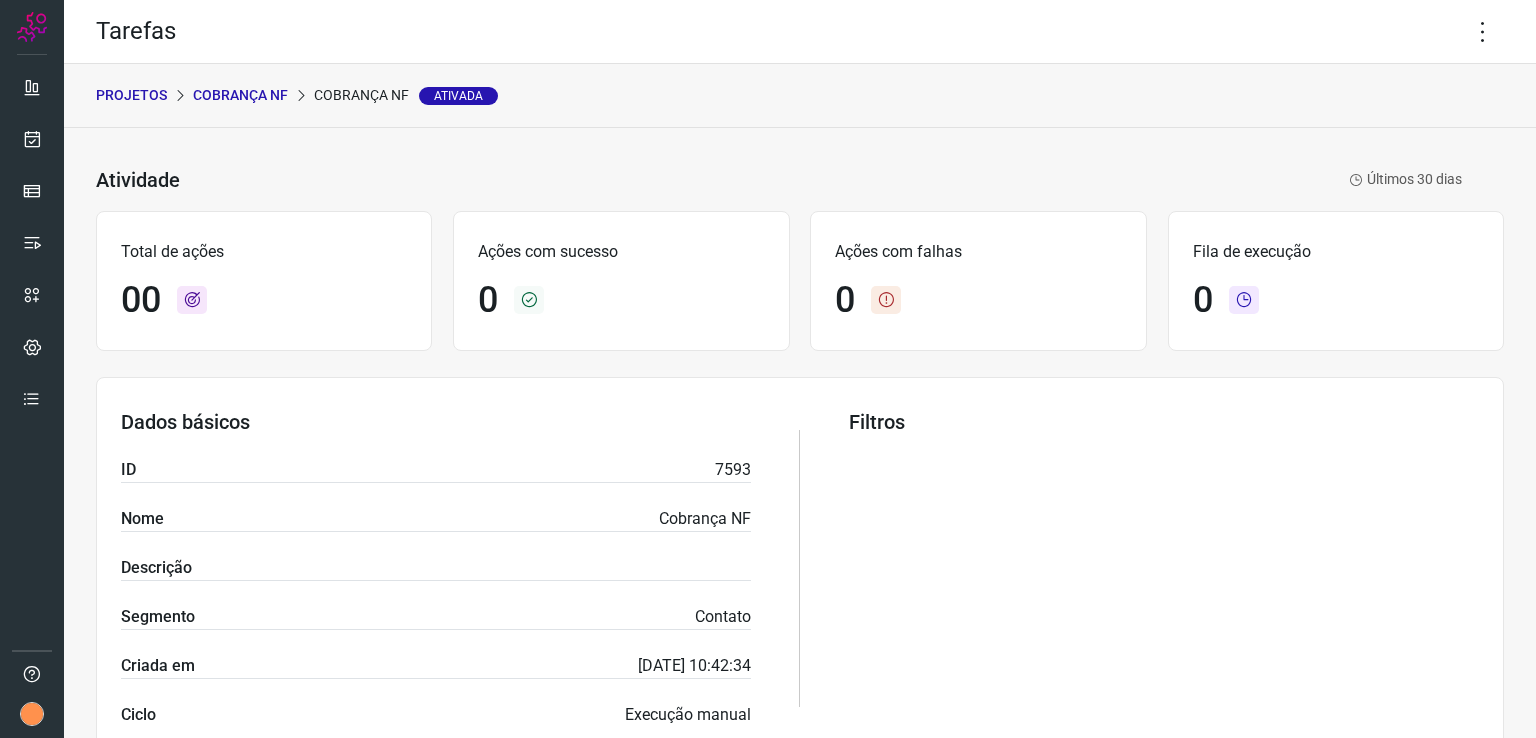 click on "Cobrança NF" at bounding box center [240, 95] 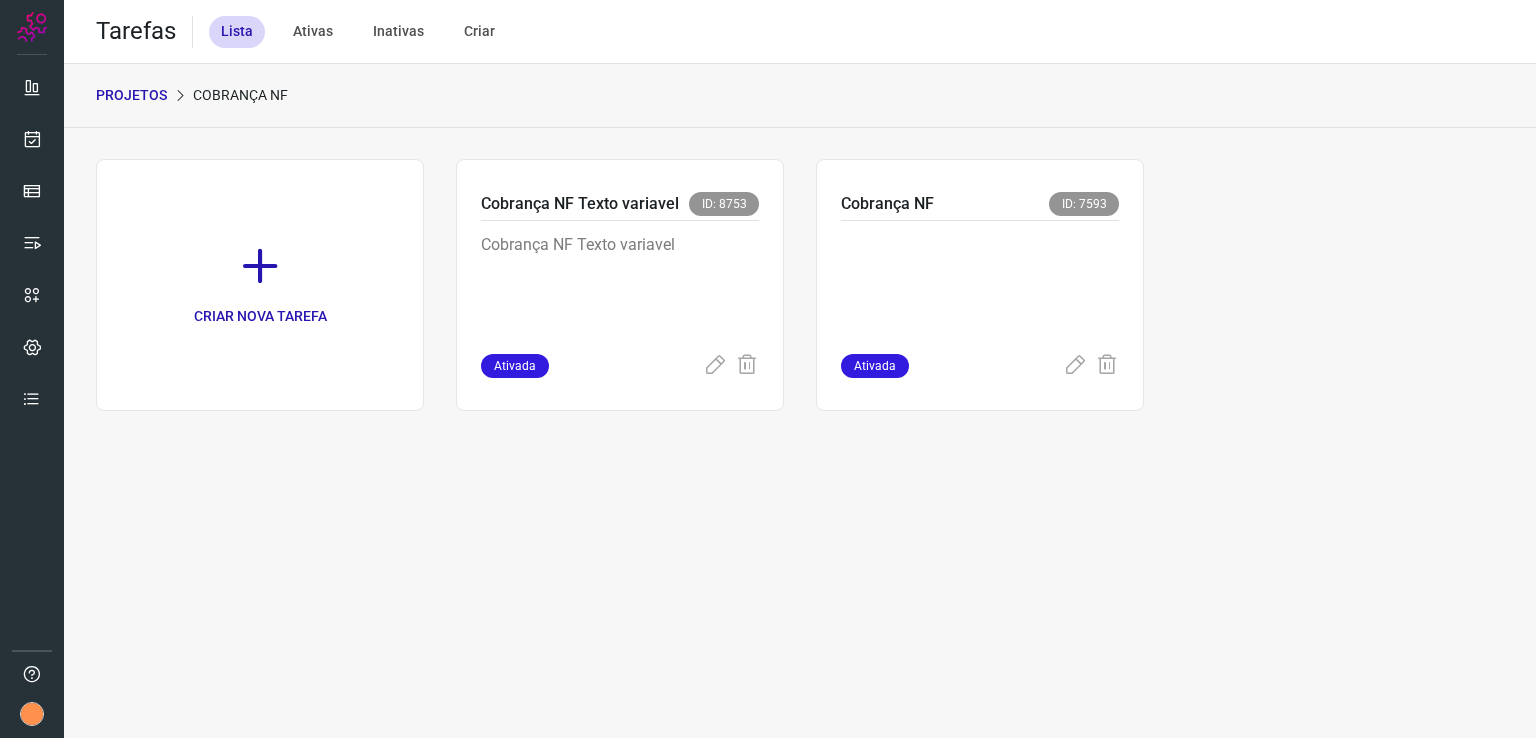 click on "PROJETOS" at bounding box center [131, 95] 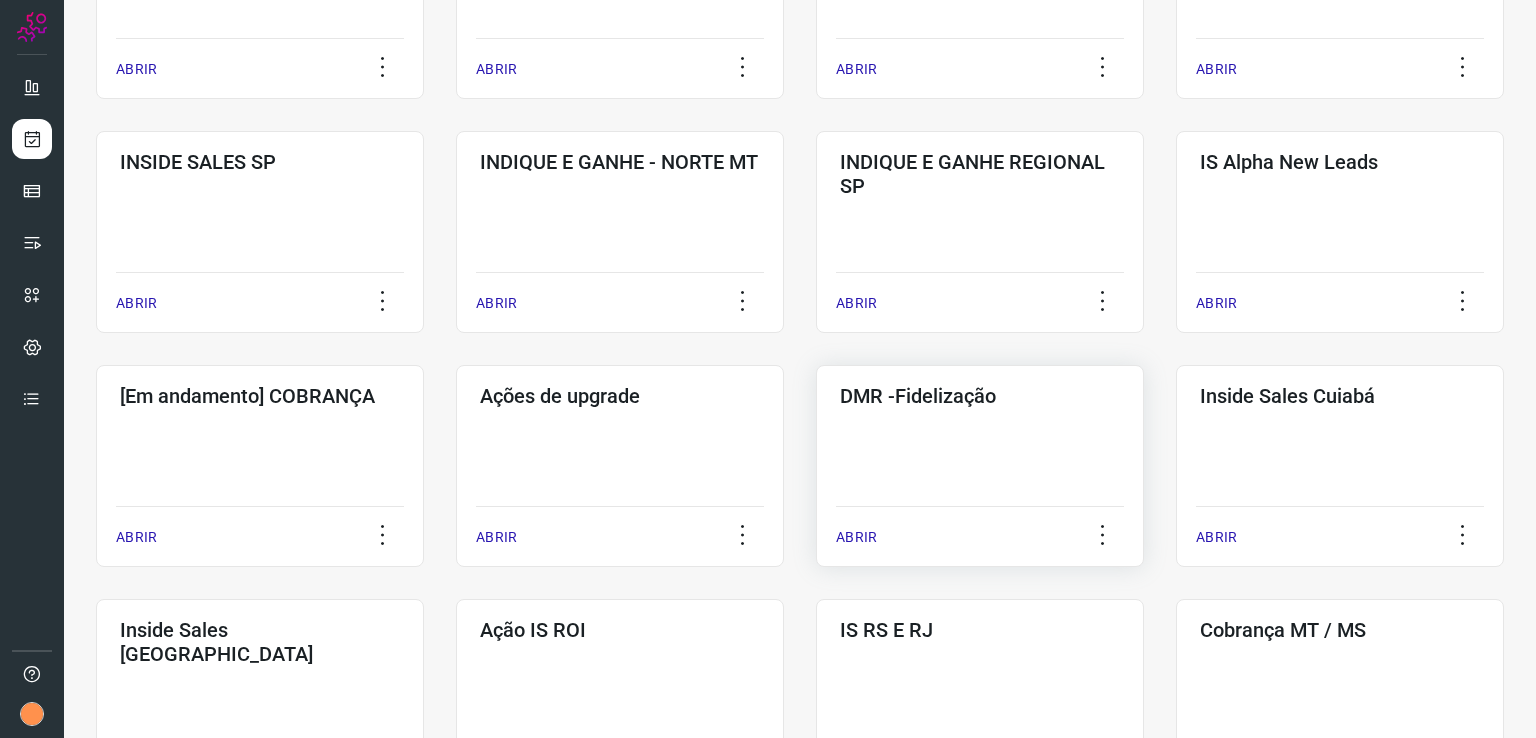 scroll, scrollTop: 500, scrollLeft: 0, axis: vertical 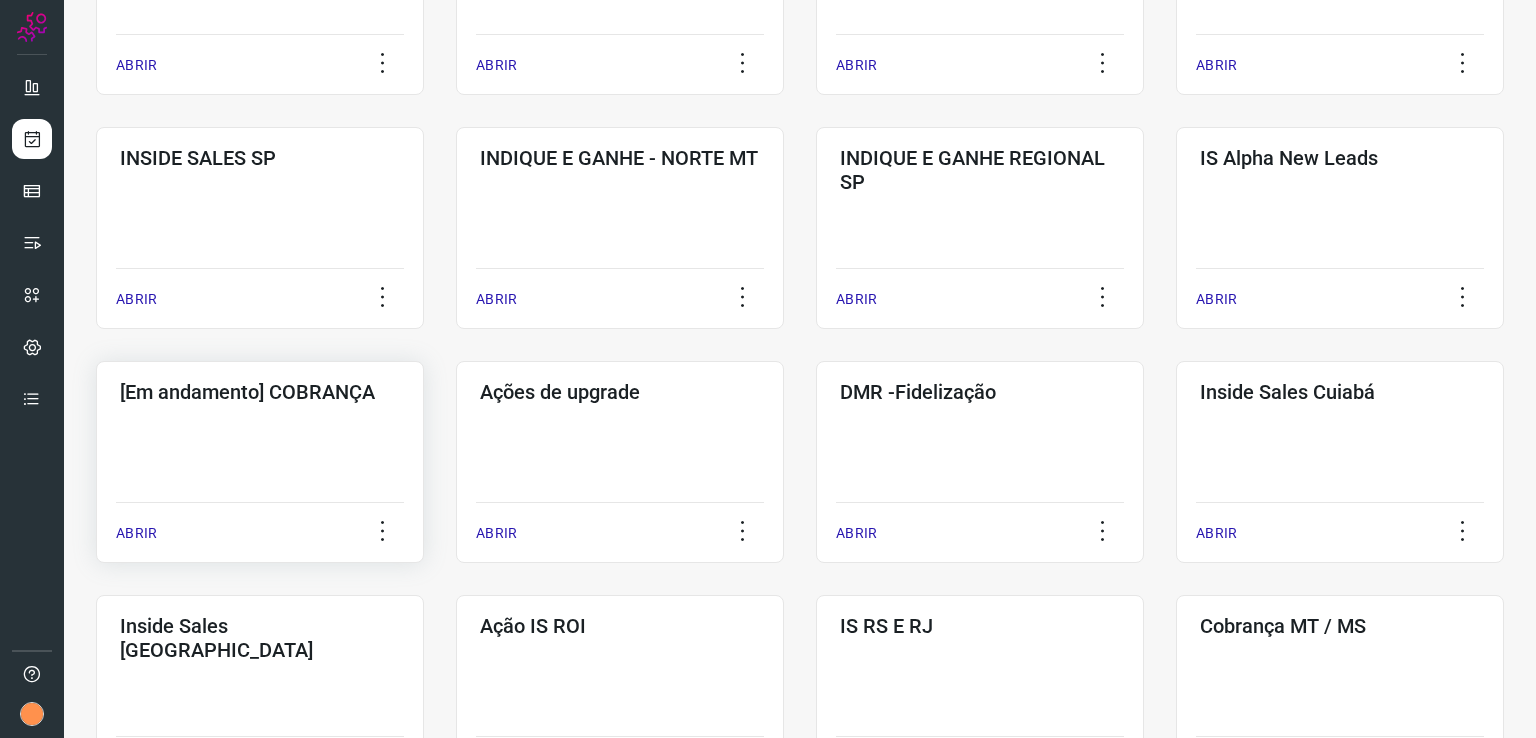 click on "[Em andamento] COBRANÇA  ABRIR" 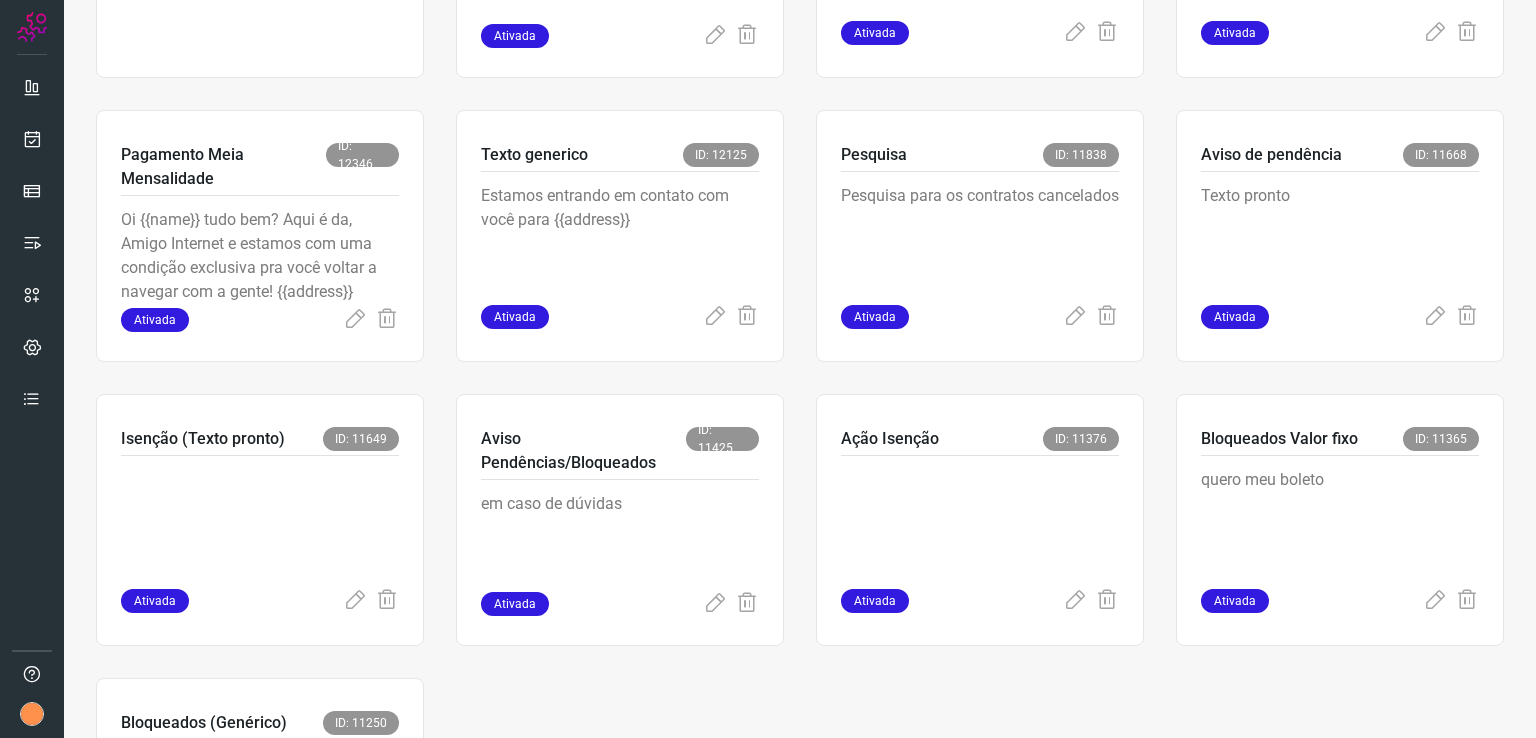scroll, scrollTop: 575, scrollLeft: 0, axis: vertical 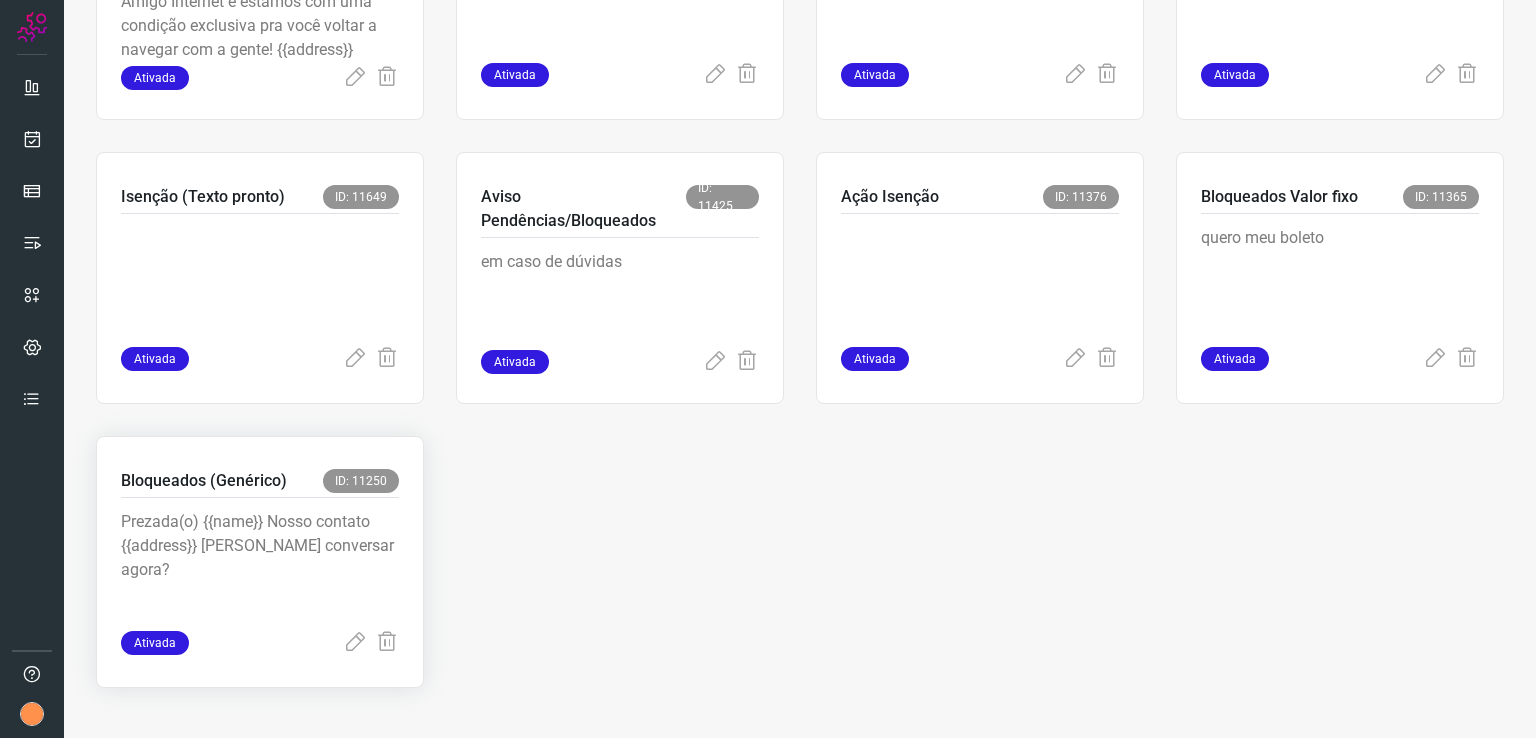 click on "Prezada(o) {{name}}  Nosso contato {{address}} [PERSON_NAME] conversar agora?" at bounding box center (260, 560) 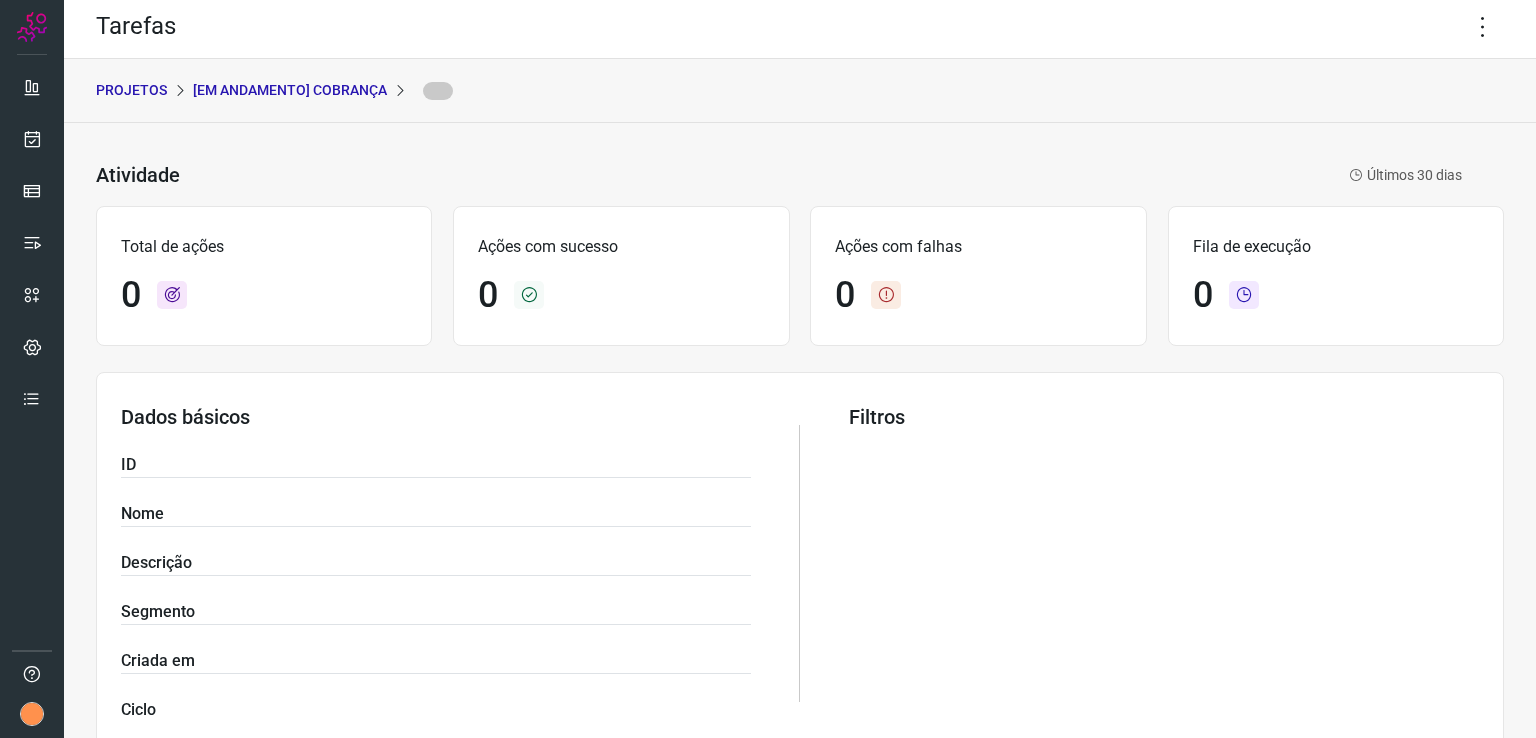scroll, scrollTop: 0, scrollLeft: 0, axis: both 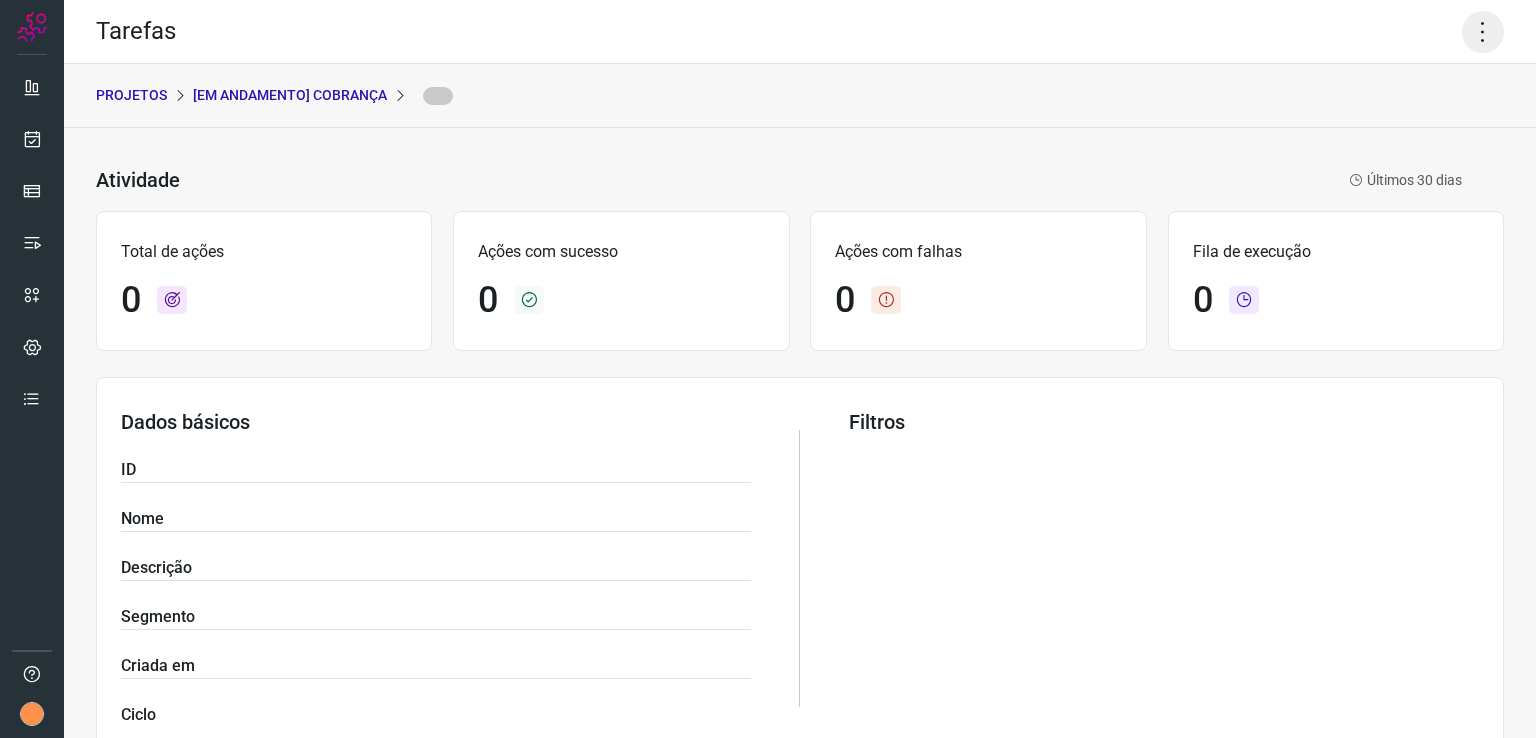 click 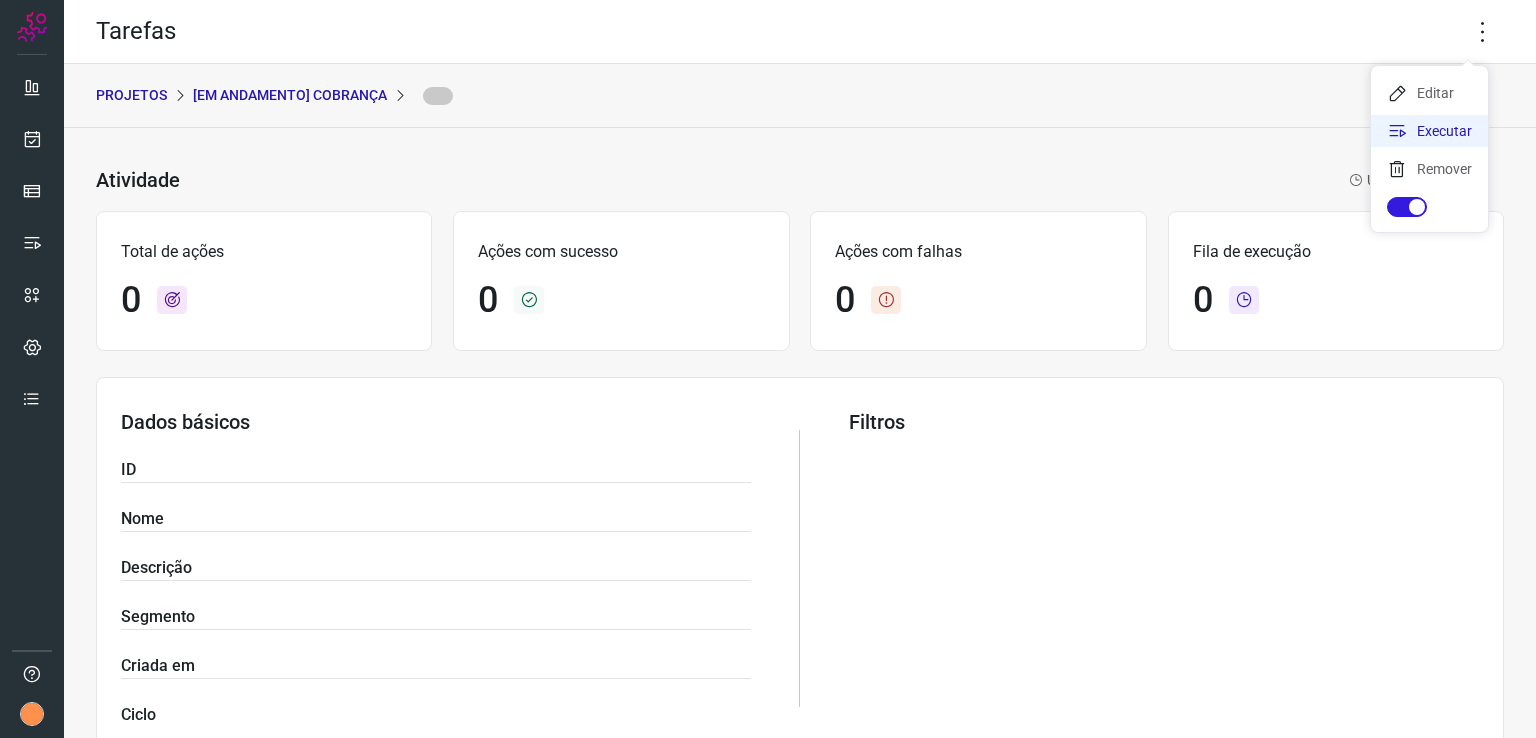 click on "Executar" 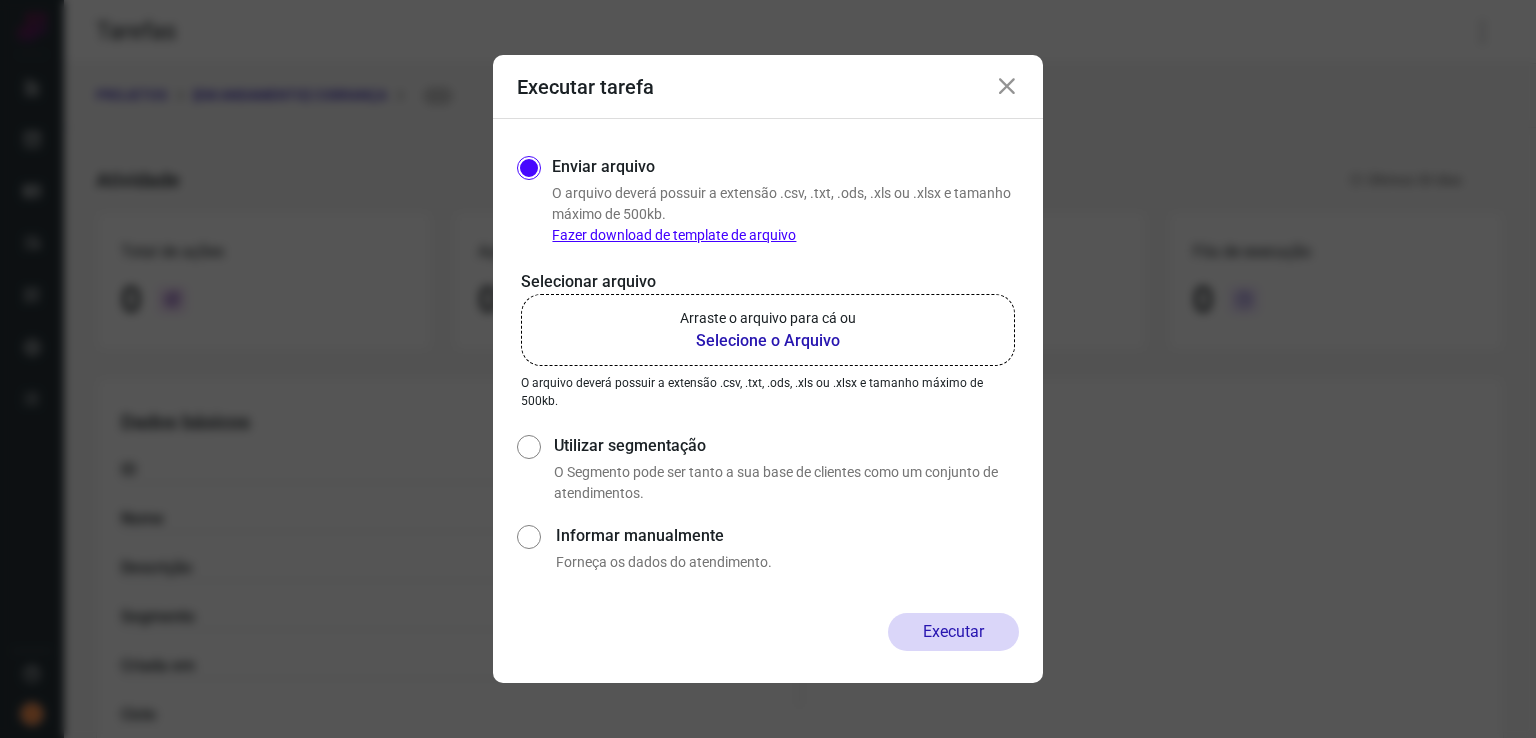 click on "Arraste o arquivo para cá ou Selecione o Arquivo" 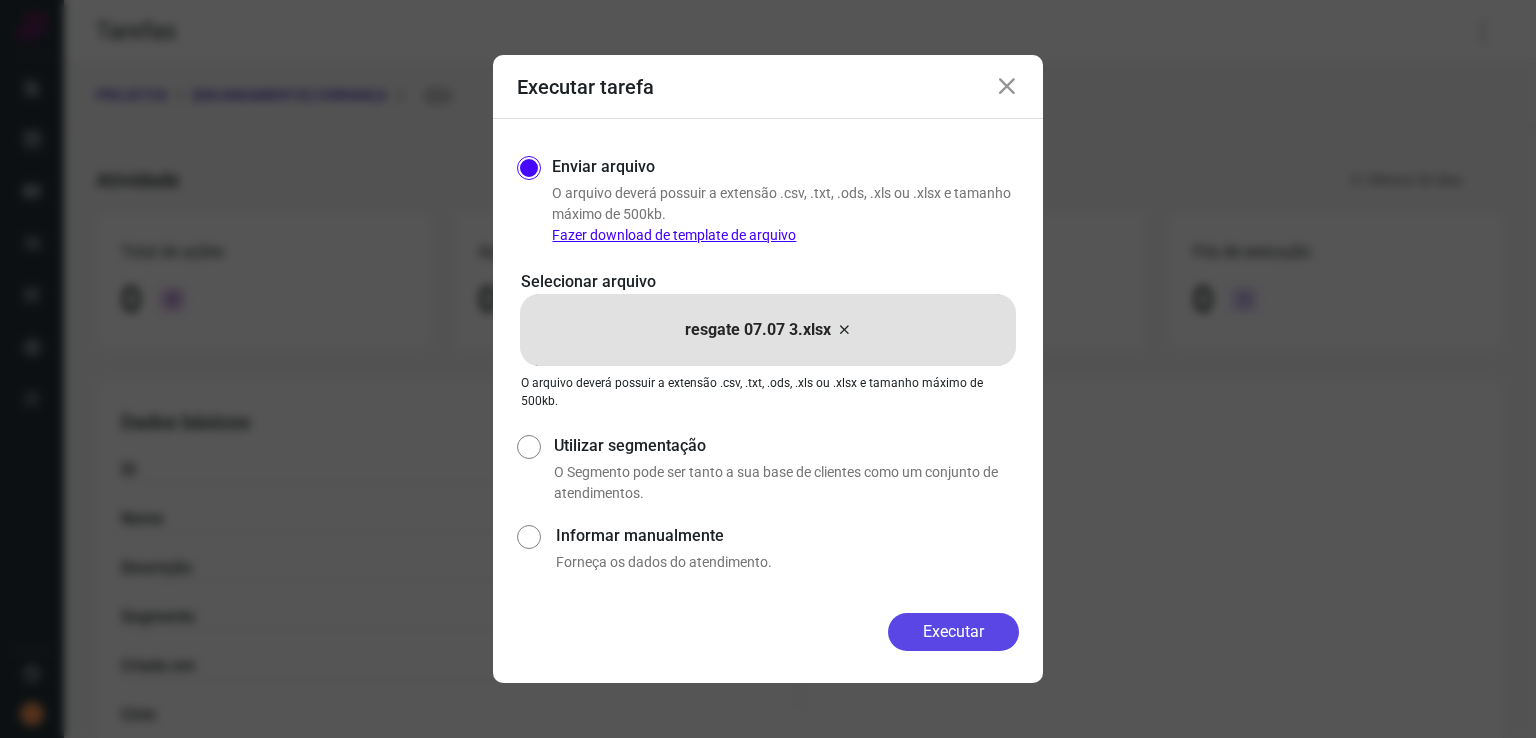 click on "Executar" at bounding box center (953, 632) 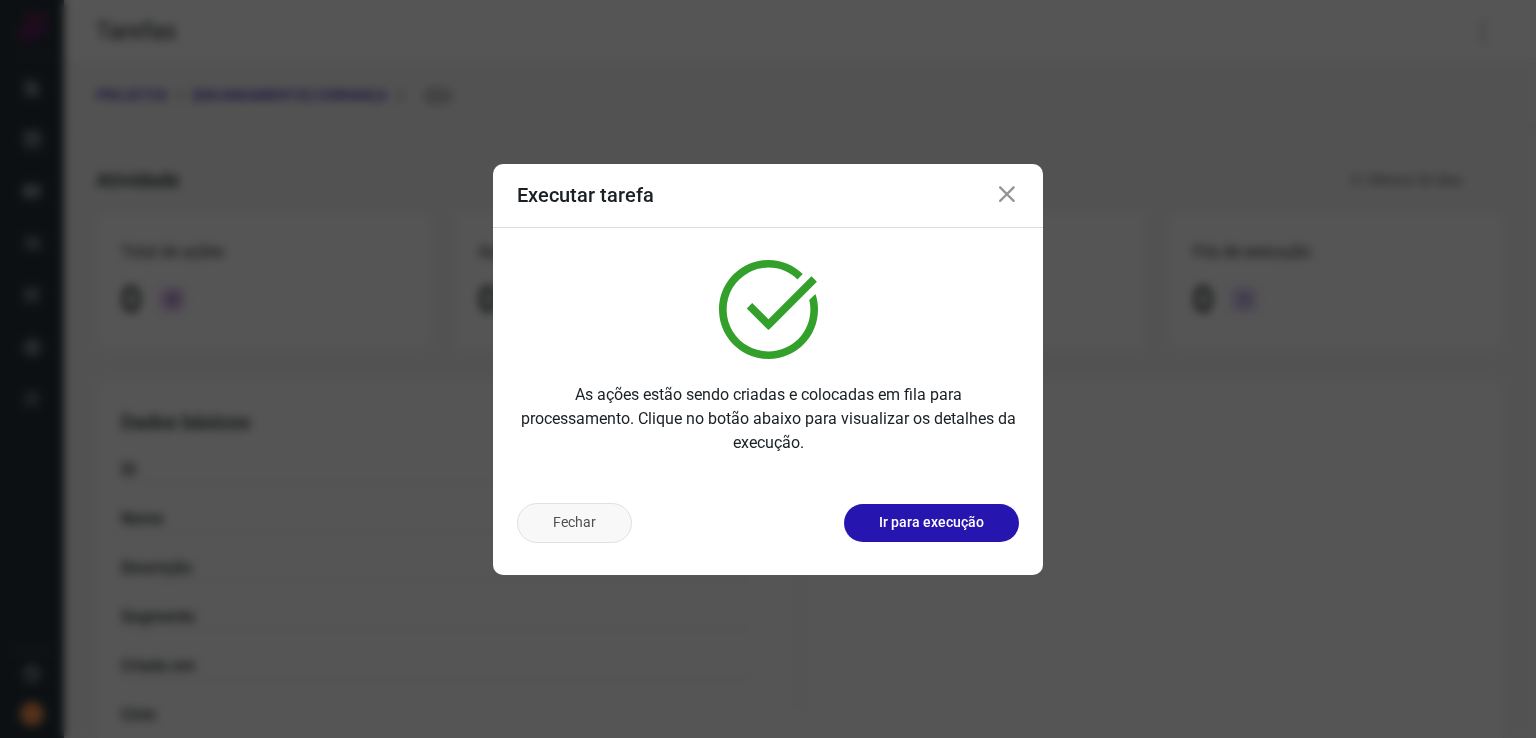 click on "Fechar" at bounding box center [574, 523] 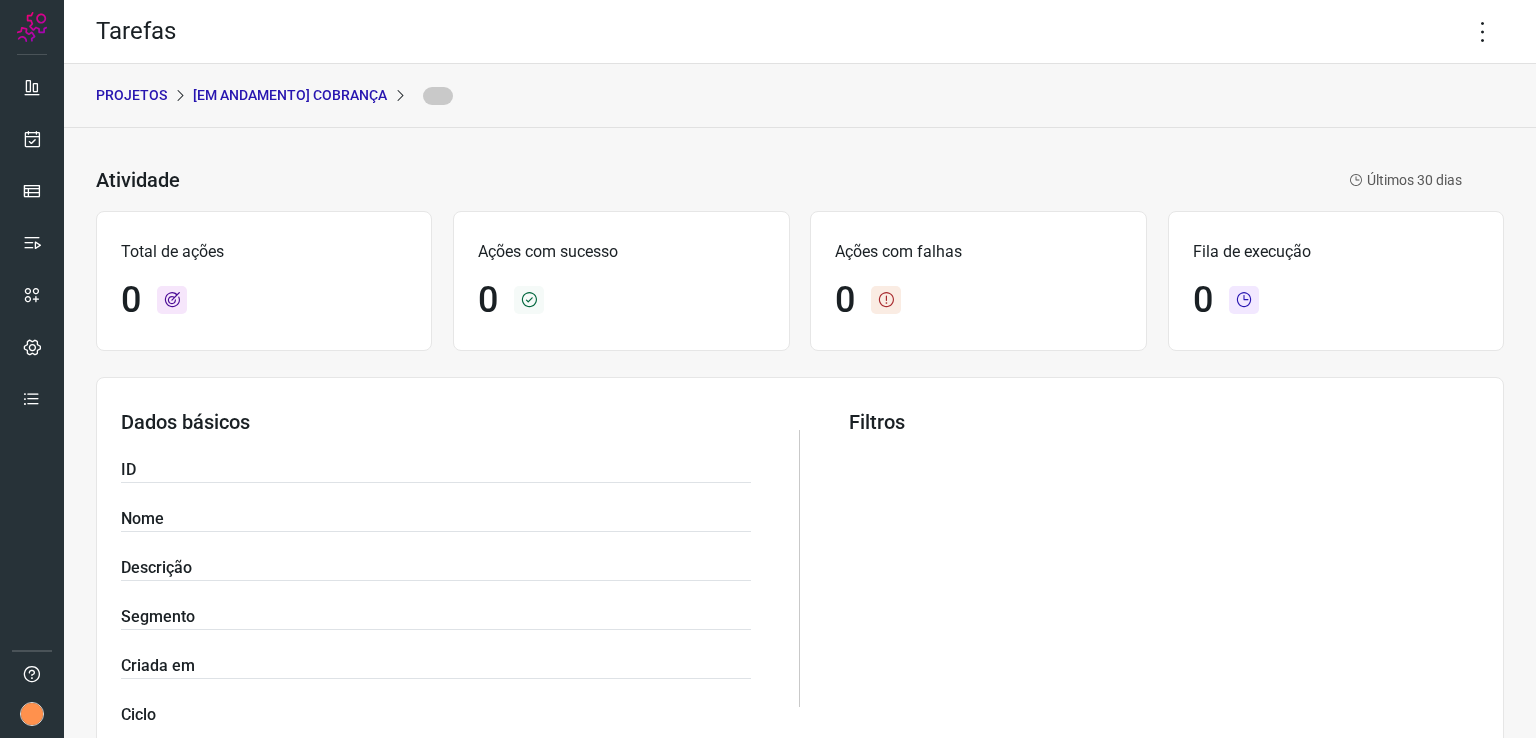 click on "[Em andamento] COBRANÇA" at bounding box center (290, 95) 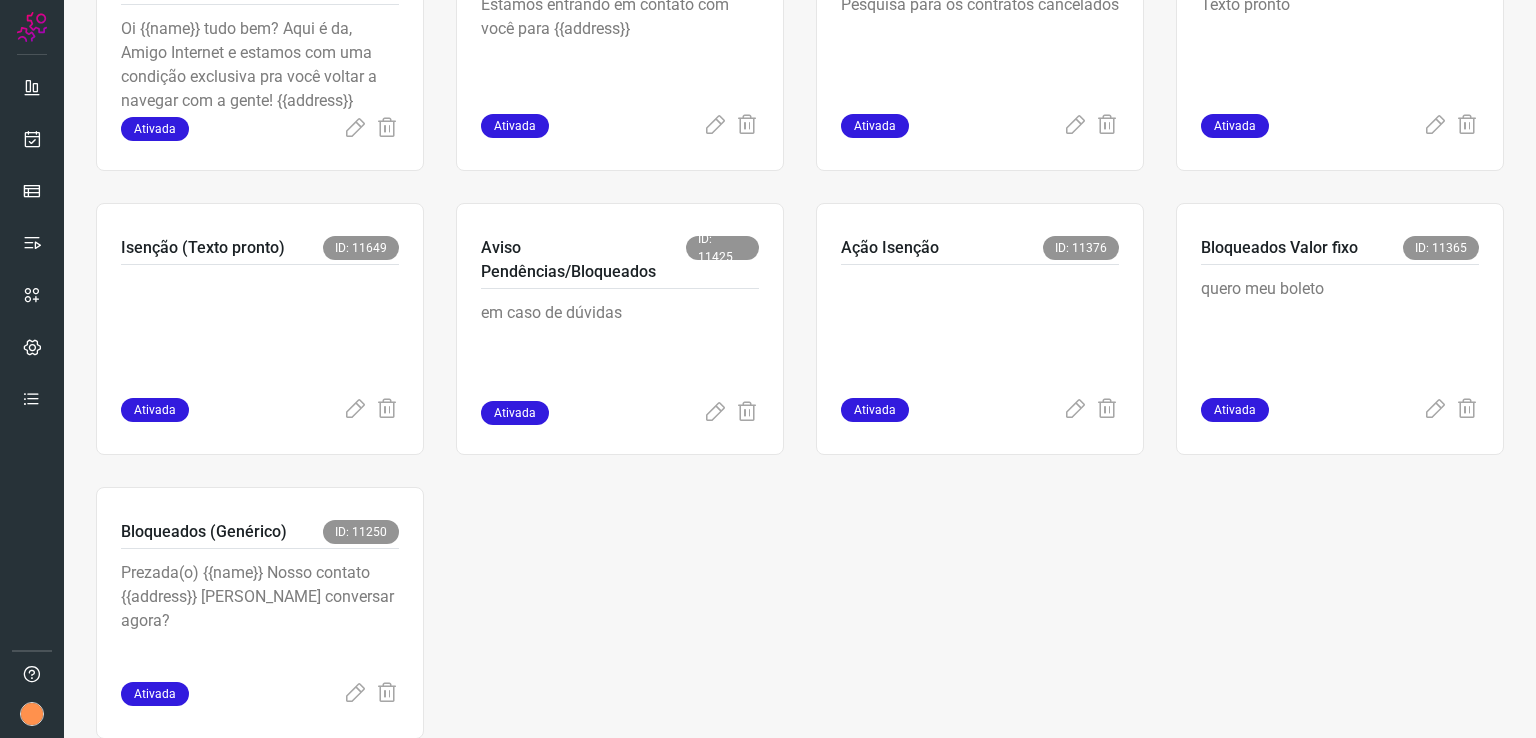 scroll, scrollTop: 575, scrollLeft: 0, axis: vertical 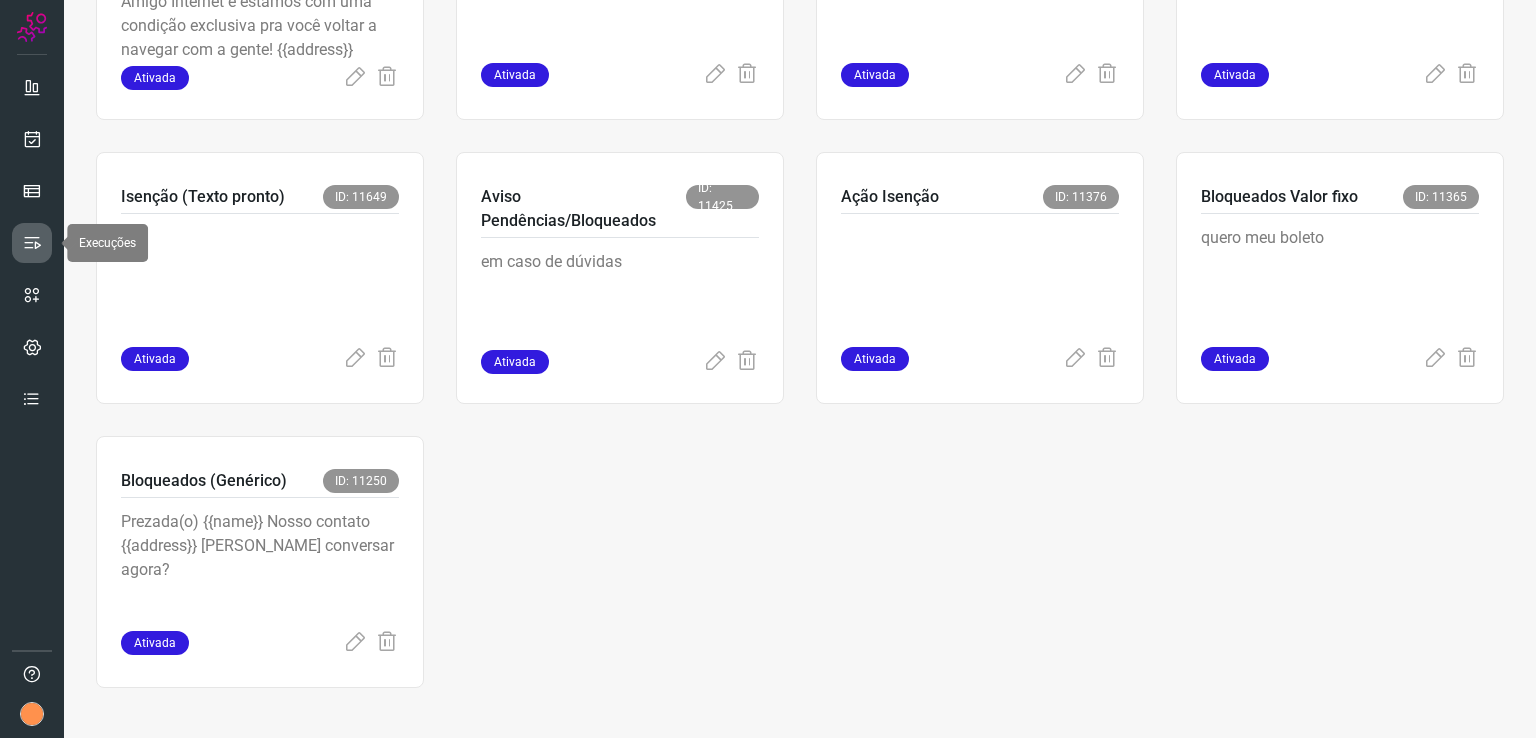 click at bounding box center (32, 243) 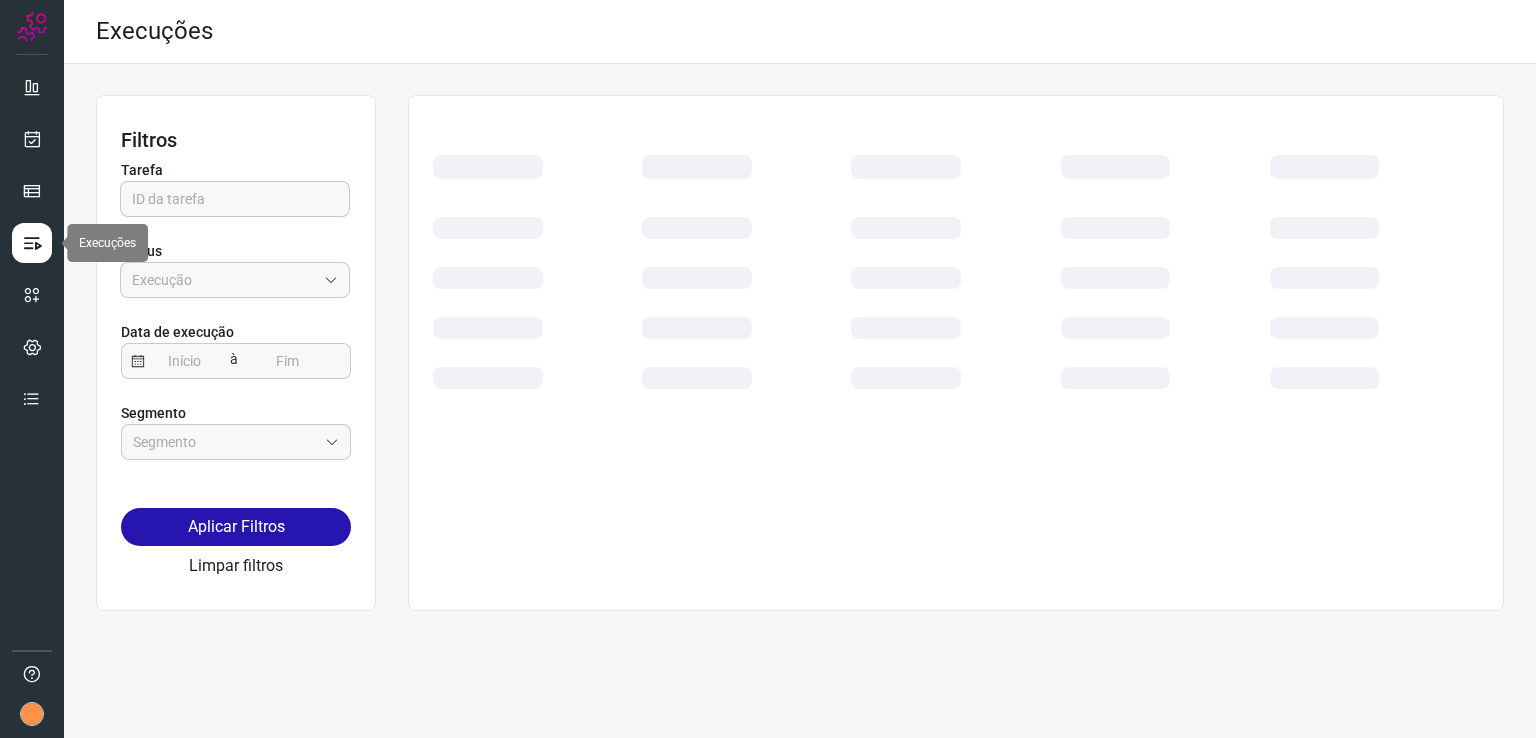 scroll, scrollTop: 0, scrollLeft: 0, axis: both 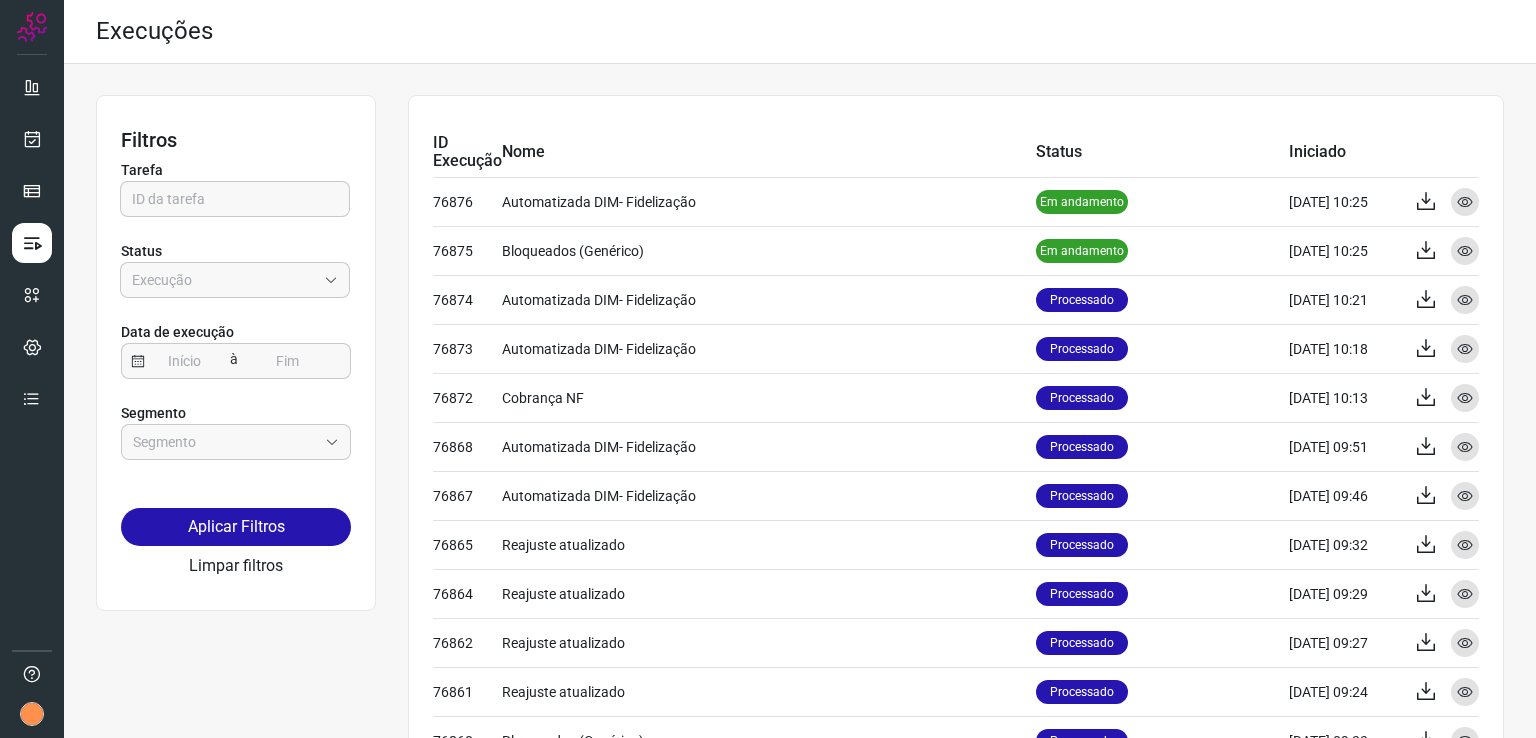 click on "ID Execução Nome Status Iniciado 76876 Automatizada DIM- Fidelização Em andamento [DATE] 10:25 Exportar Visualizar 76875 Bloqueados (Genérico) Em andamento [DATE] 10:25 Exportar Visualizar 76874 Automatizada DIM- Fidelização Processado [DATE] 10:21 Exportar Visualizar 76873 Automatizada DIM- Fidelização Processado [DATE] 10:18 Exportar Visualizar 76872 Cobrança NF Processado [DATE] 10:13 Exportar Visualizar 76868 Automatizada DIM- Fidelização Processado [DATE] 09:51 Exportar Visualizar 76867 Automatizada DIM- Fidelização Processado [DATE] 09:46 Exportar Visualizar 76865 Reajuste atualizado Processado [DATE] 09:32 Exportar Visualizar 76864 Reajuste atualizado Processado [DATE] 09:29 Exportar Visualizar 76862 Reajuste atualizado Processado [DATE] 09:27 Exportar Visualizar 76861 Reajuste atualizado Processado [DATE] 09:24 Exportar Visualizar 76860 Bloqueados (Genérico) Processado [DATE] 09:23 Exportar Visualizar 76859 Reajuste atualizado Processado [DATE] 09:21 Exportar 2" at bounding box center [956, 797] 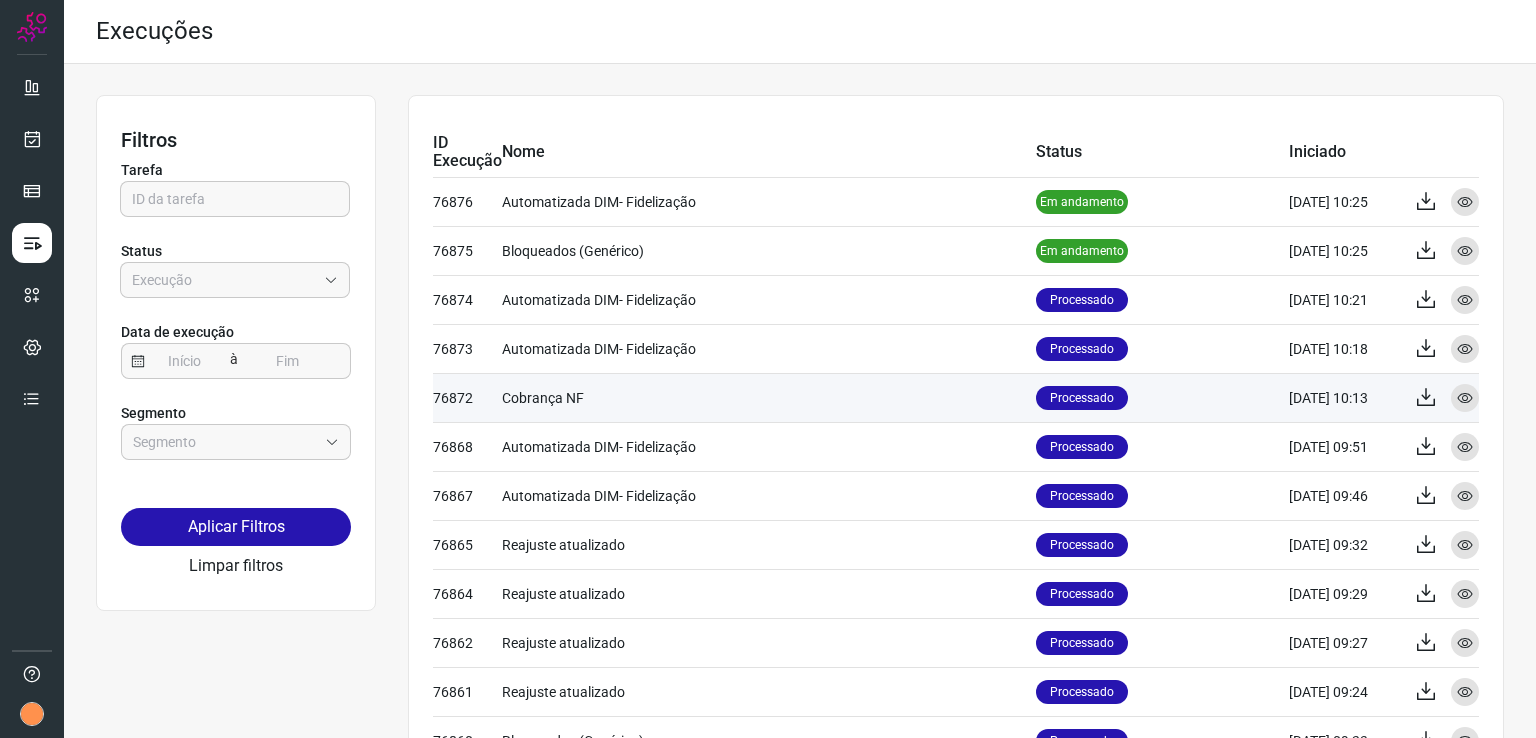 click on "Exportar Visualizar" at bounding box center [1439, 398] 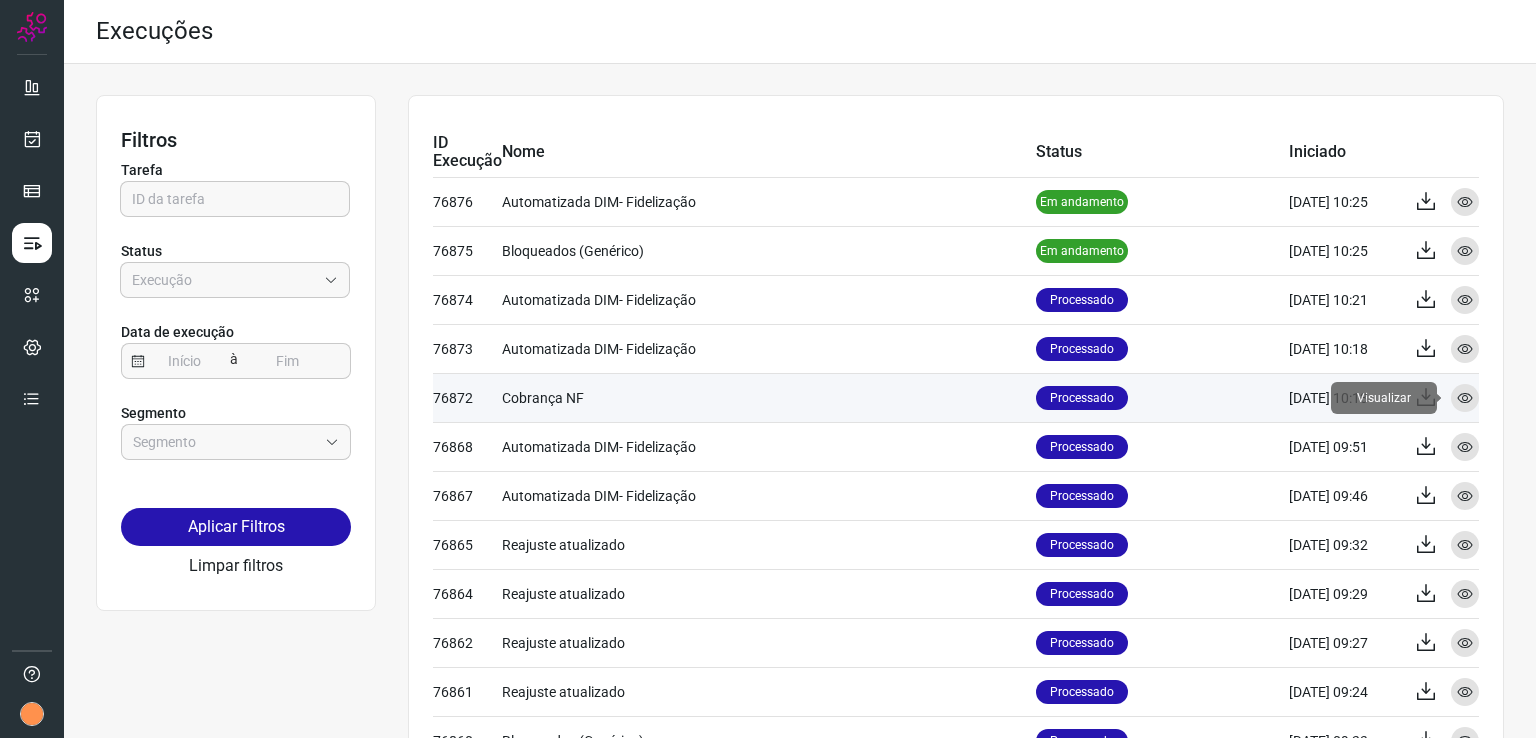 click at bounding box center [1465, 398] 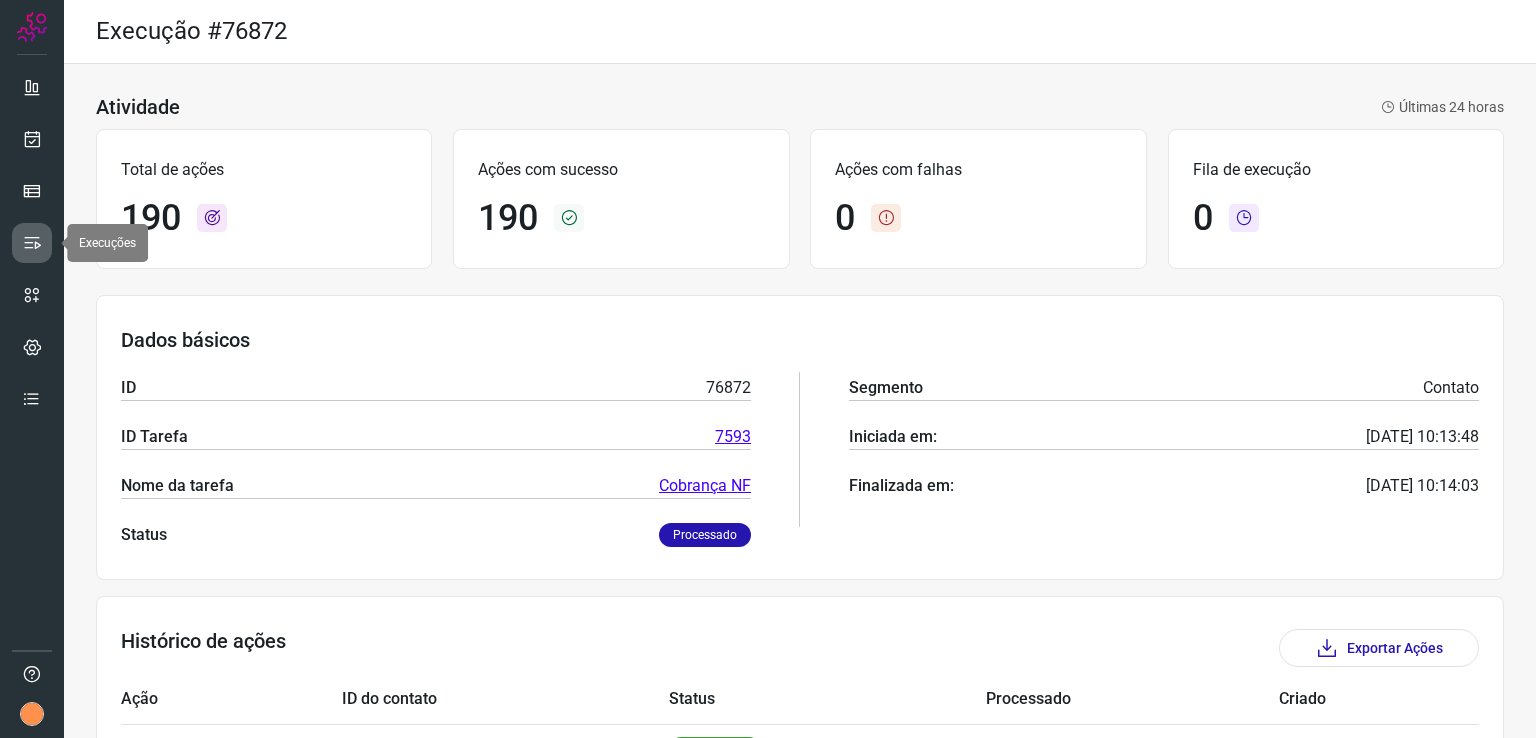 click at bounding box center (32, 243) 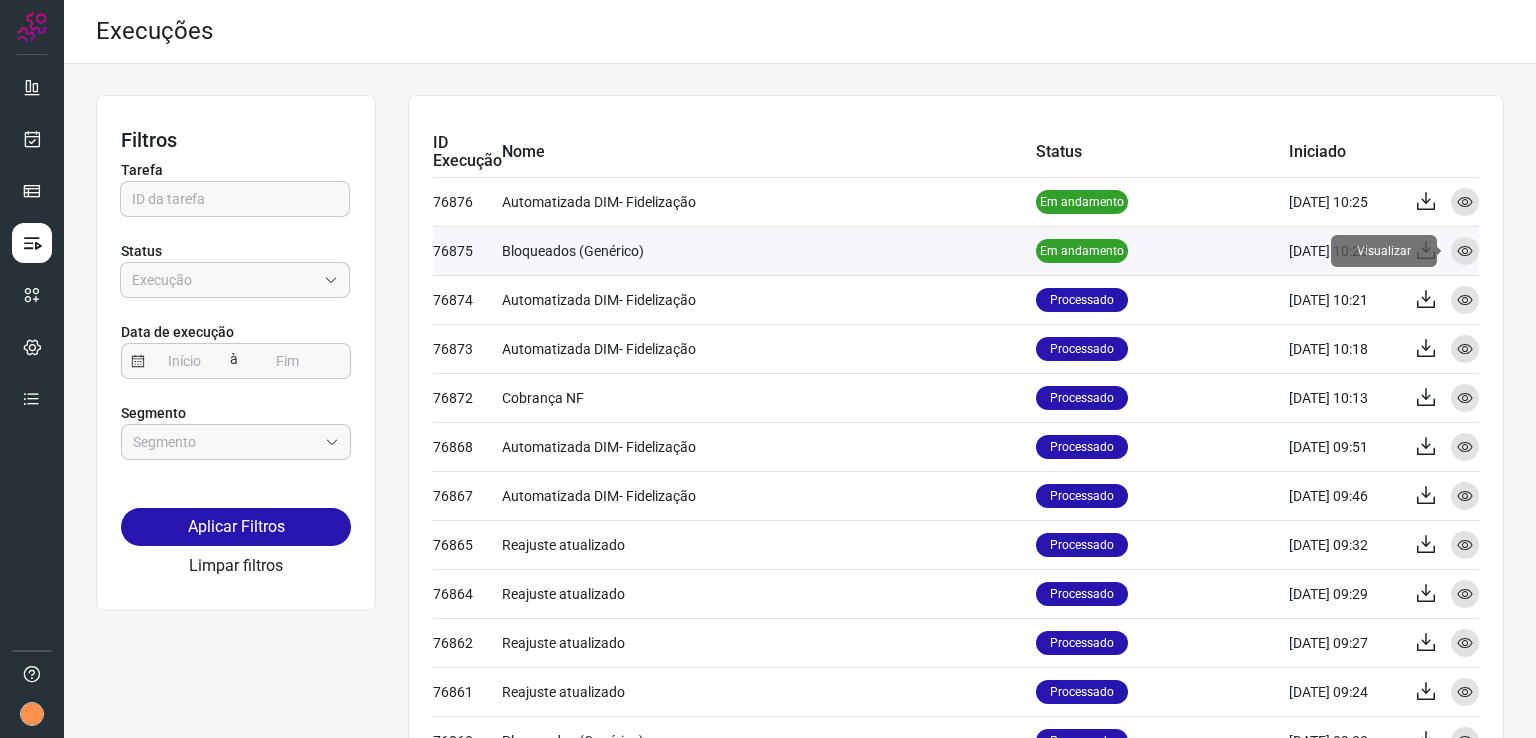 click on "Visualizar" at bounding box center (1465, 251) 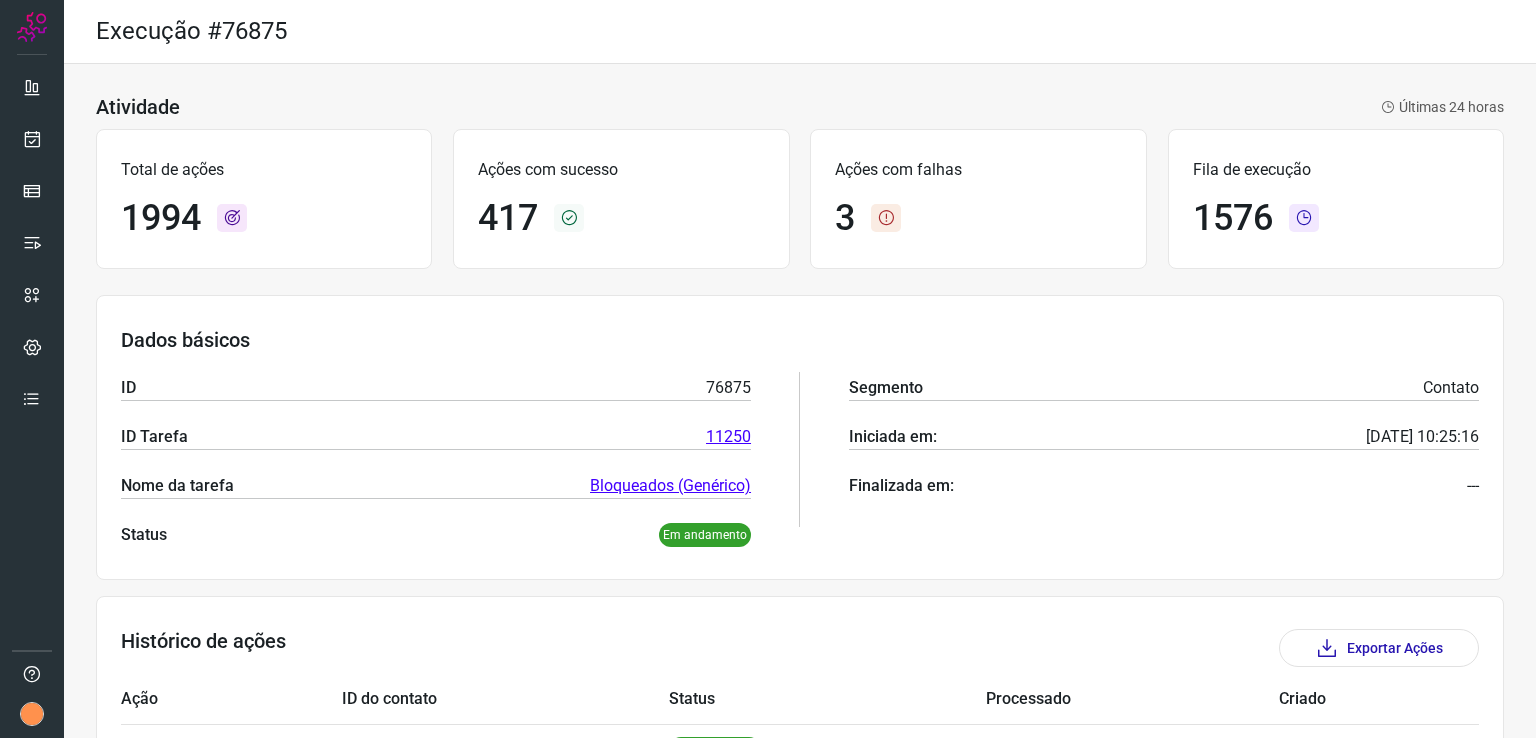 drag, startPoint x: 959, startPoint y: 292, endPoint x: 934, endPoint y: 256, distance: 43.829212 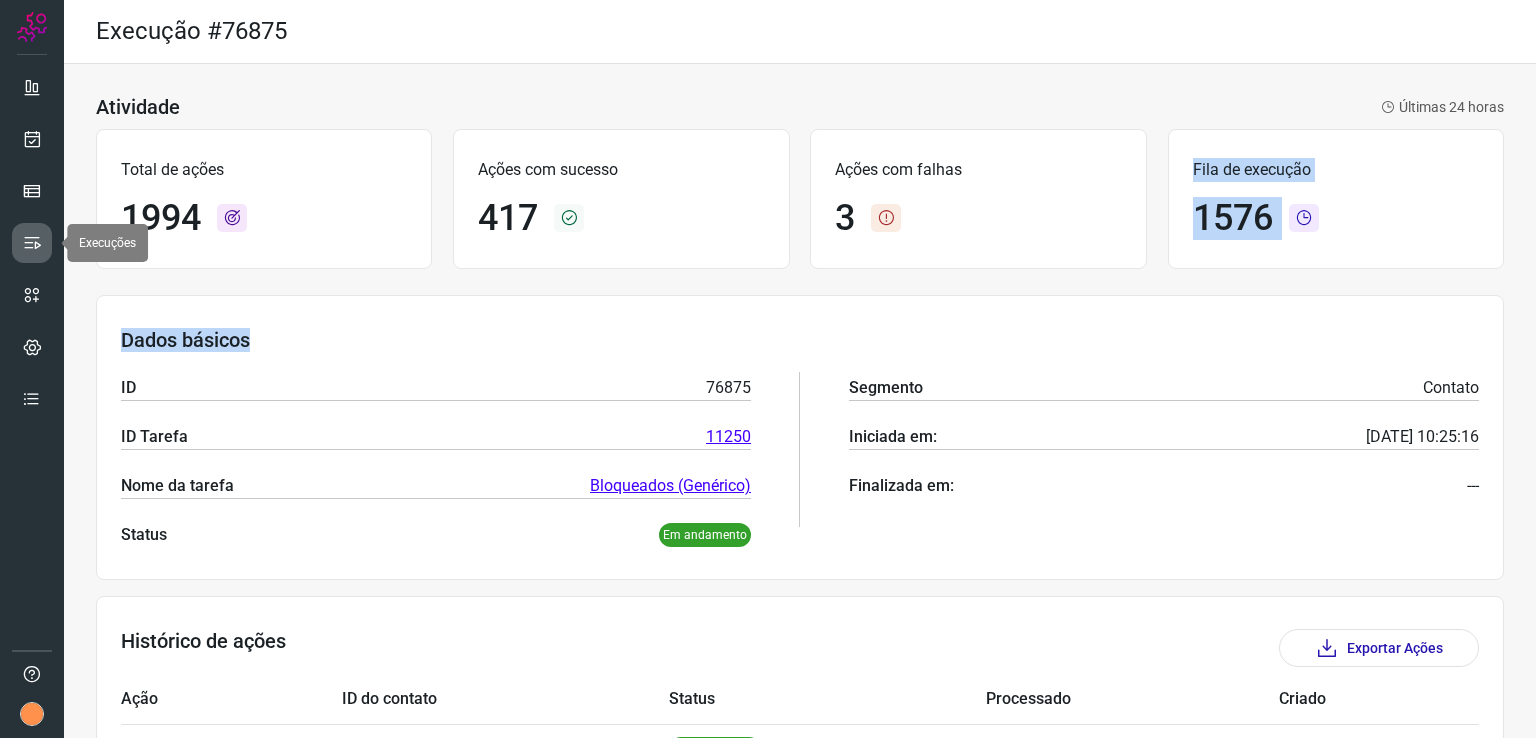 click at bounding box center (32, 243) 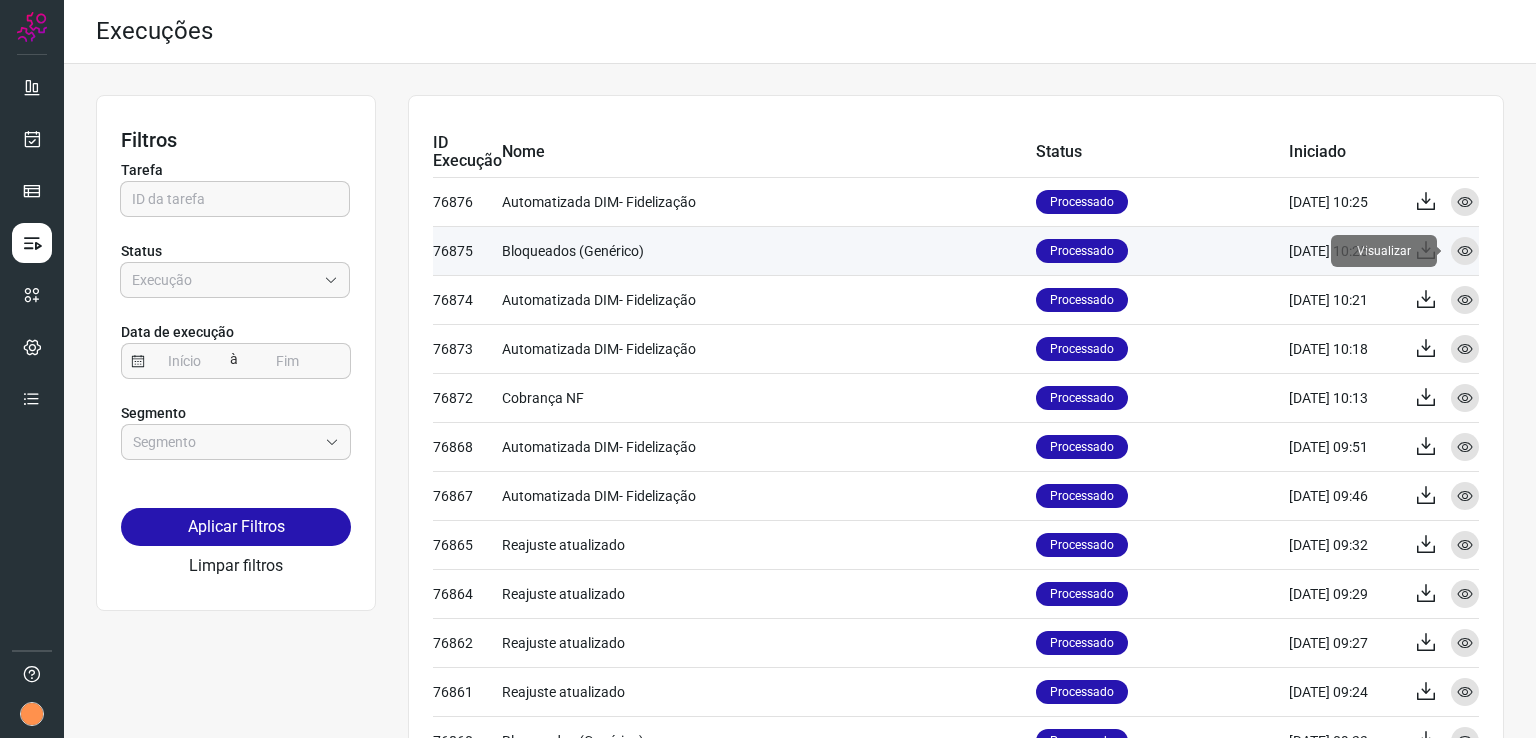 click at bounding box center [1465, 251] 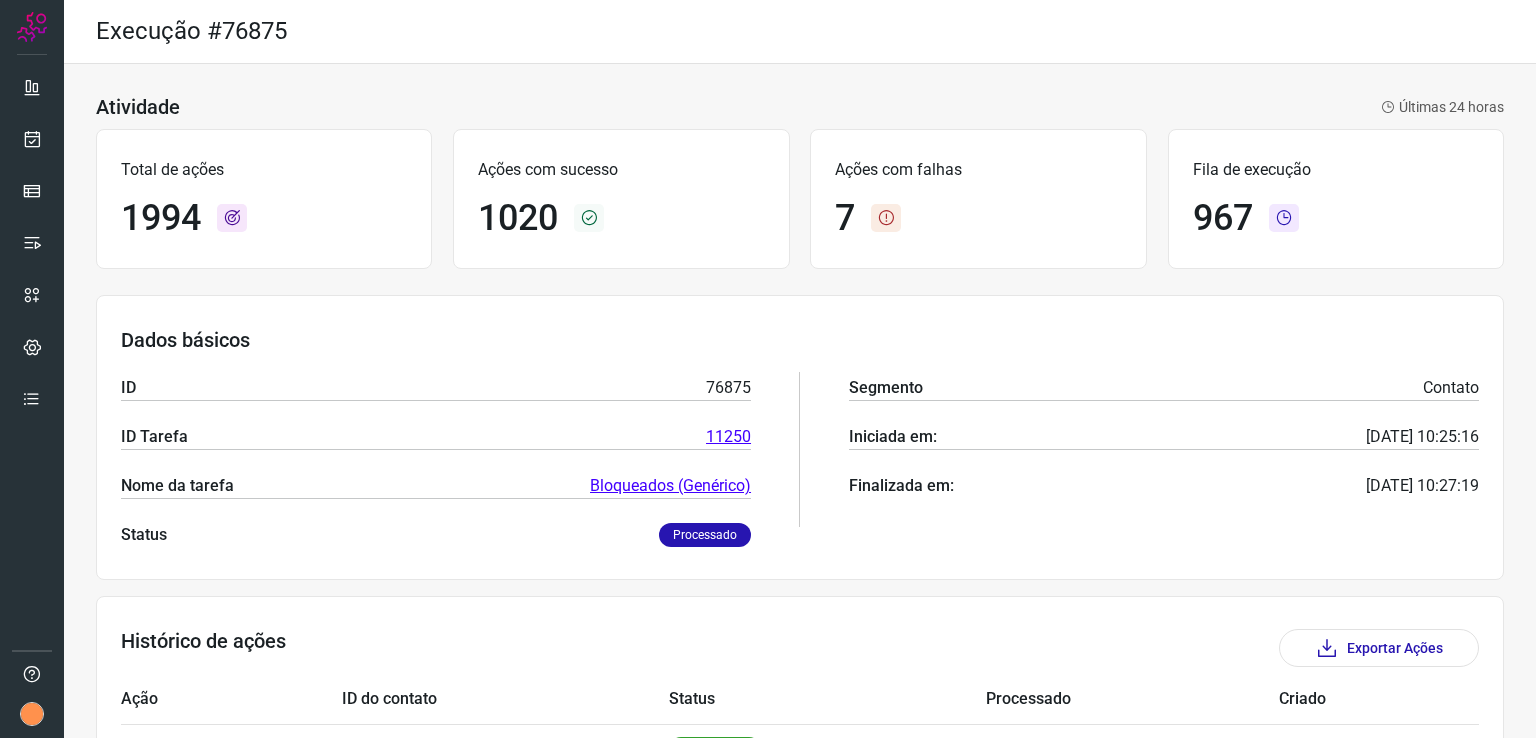 click on "967" at bounding box center (1223, 218) 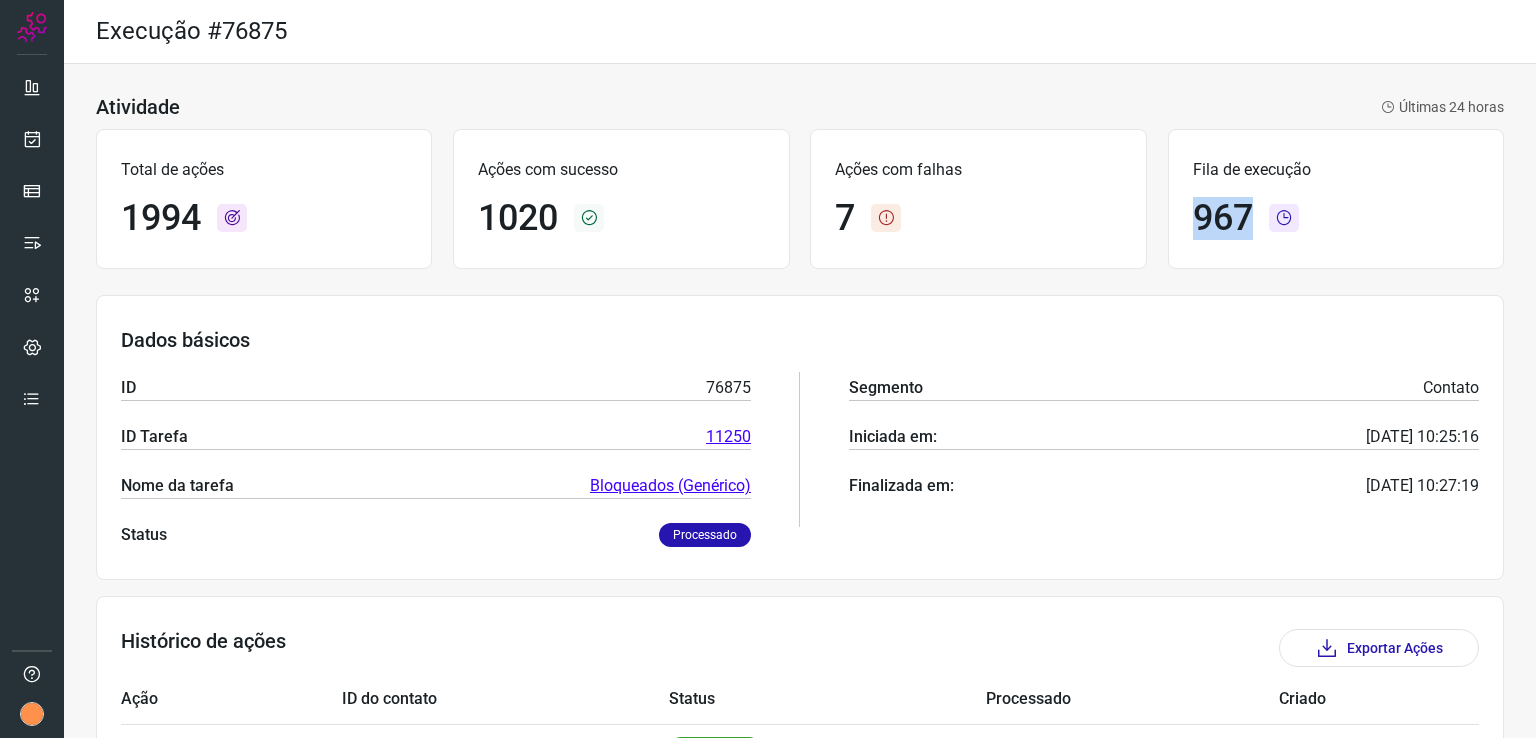 click on "967" at bounding box center [1223, 218] 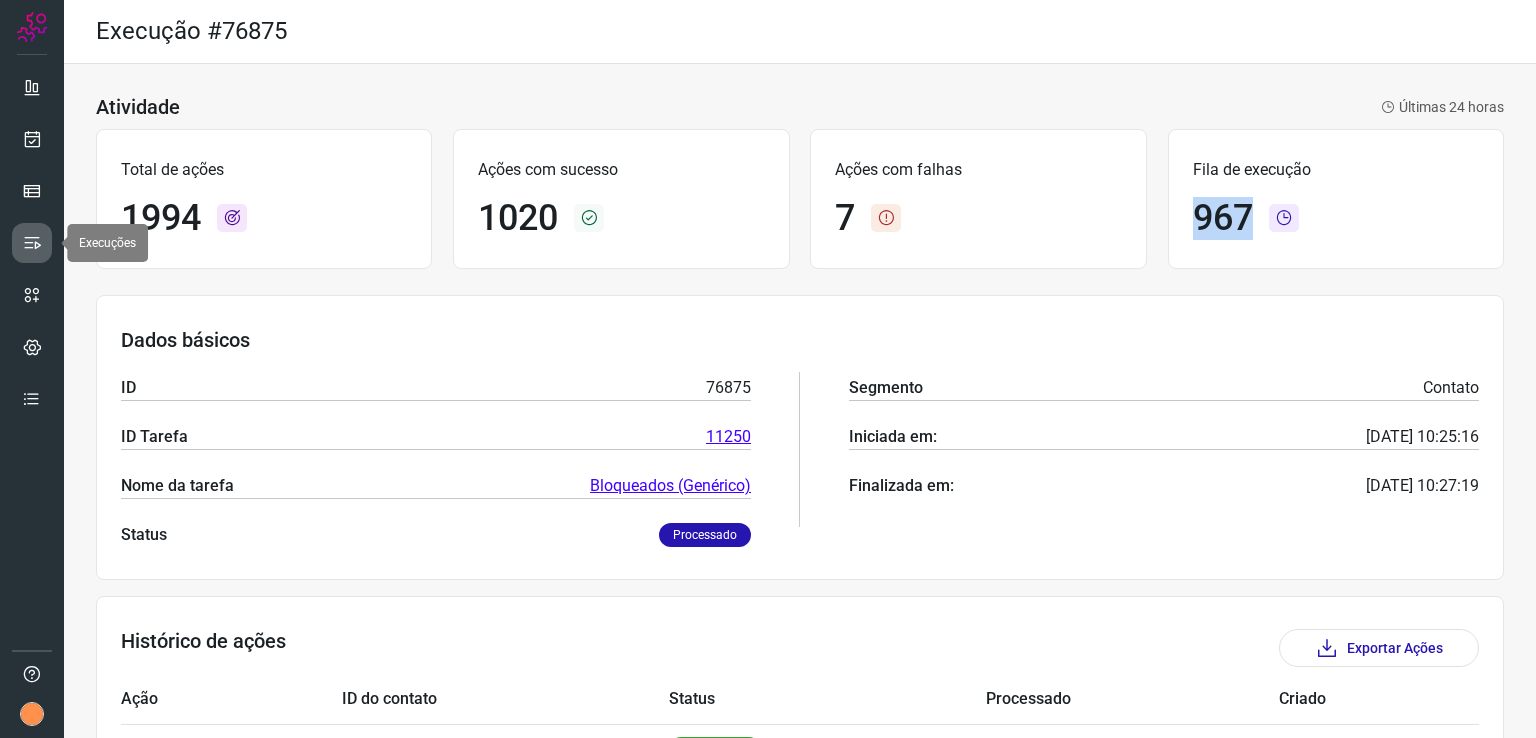 click at bounding box center [32, 243] 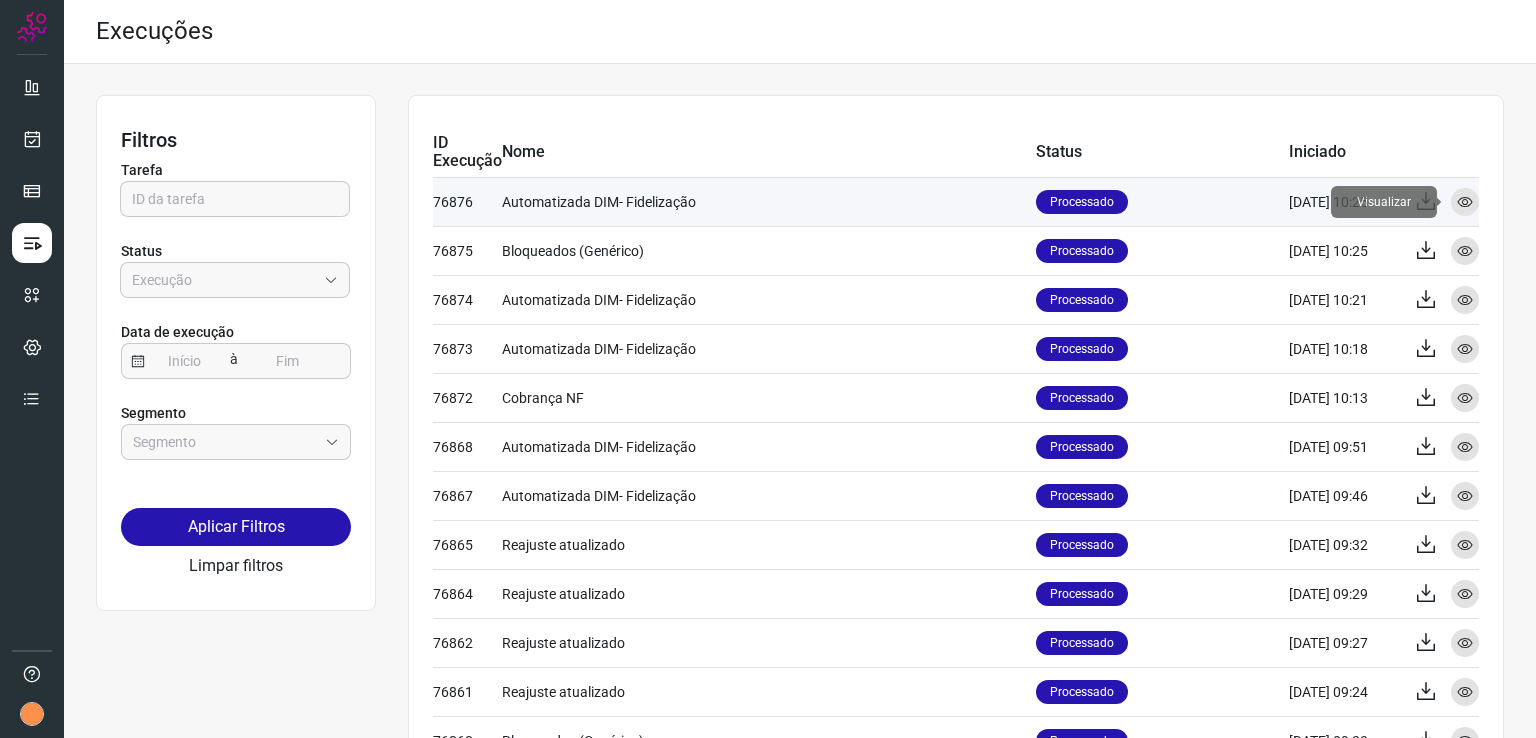 click on "Visualizar" at bounding box center (1465, 202) 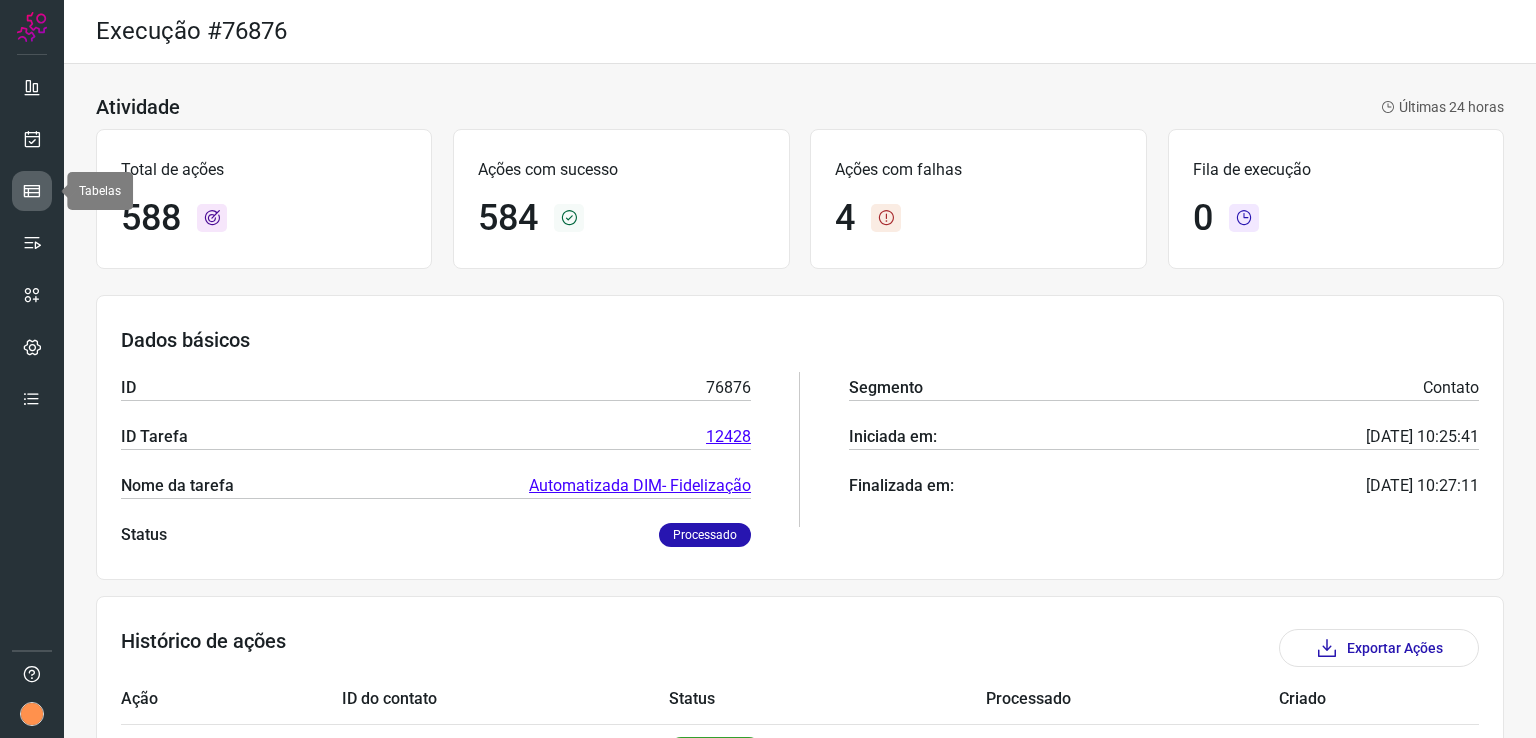 click at bounding box center (32, 191) 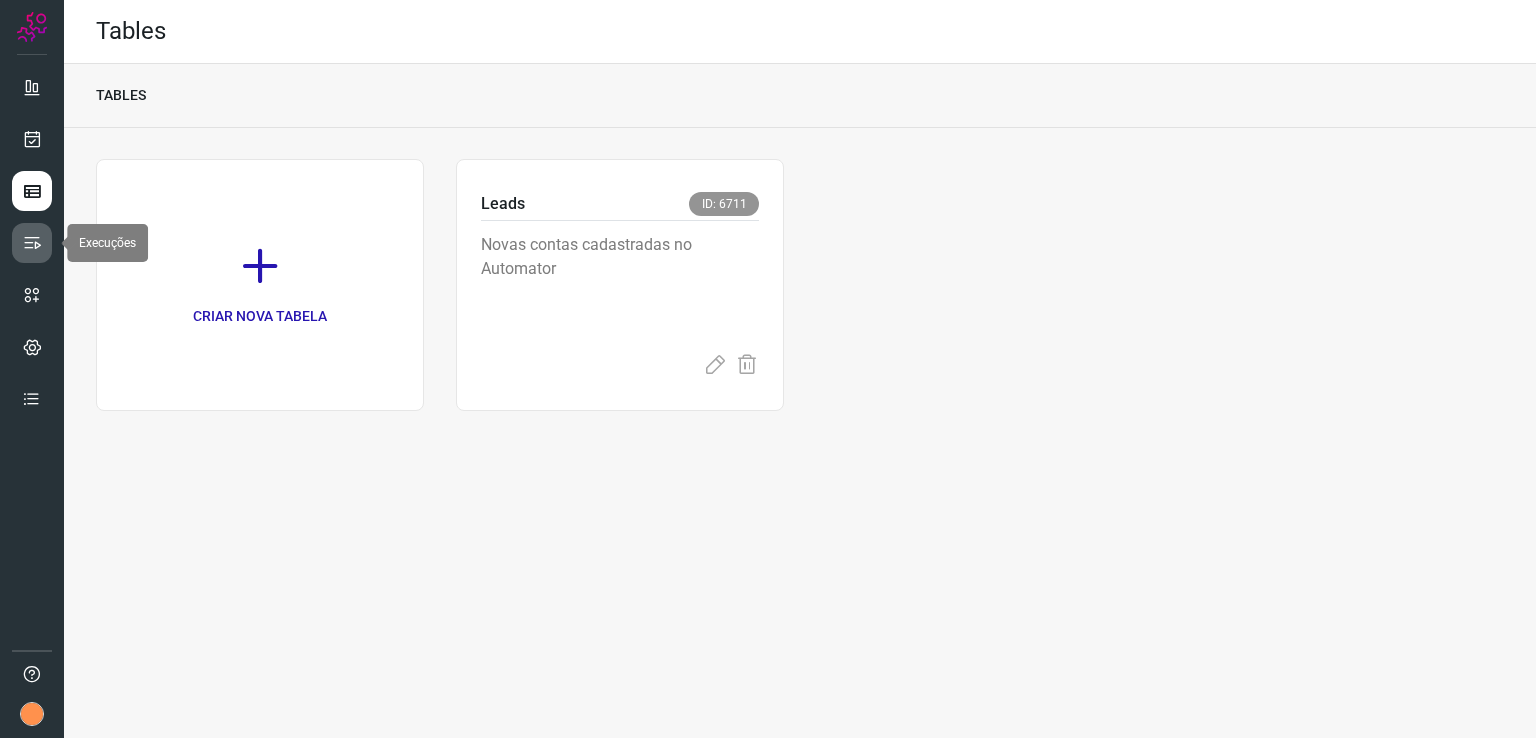 click at bounding box center [32, 243] 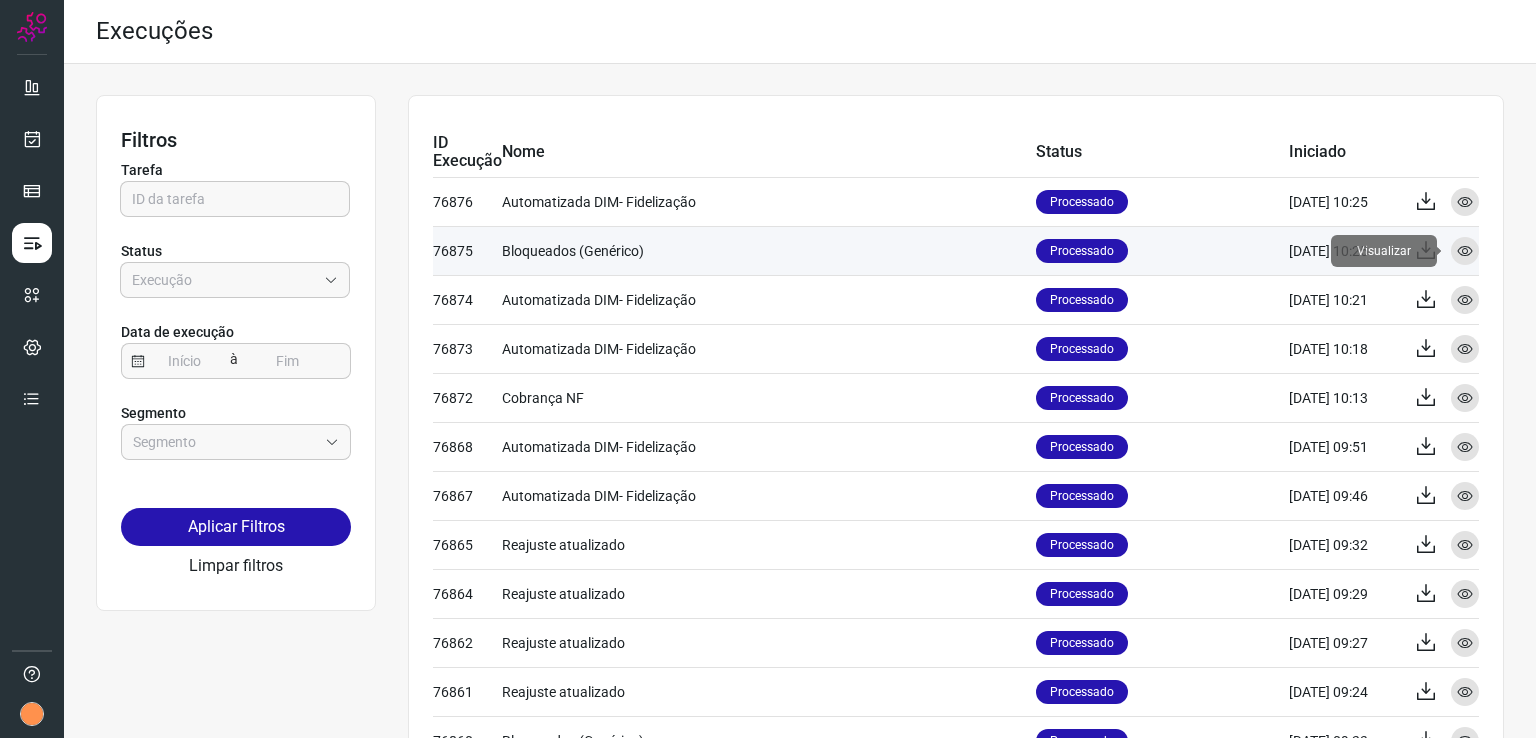 click on "Visualizar" at bounding box center [1465, 251] 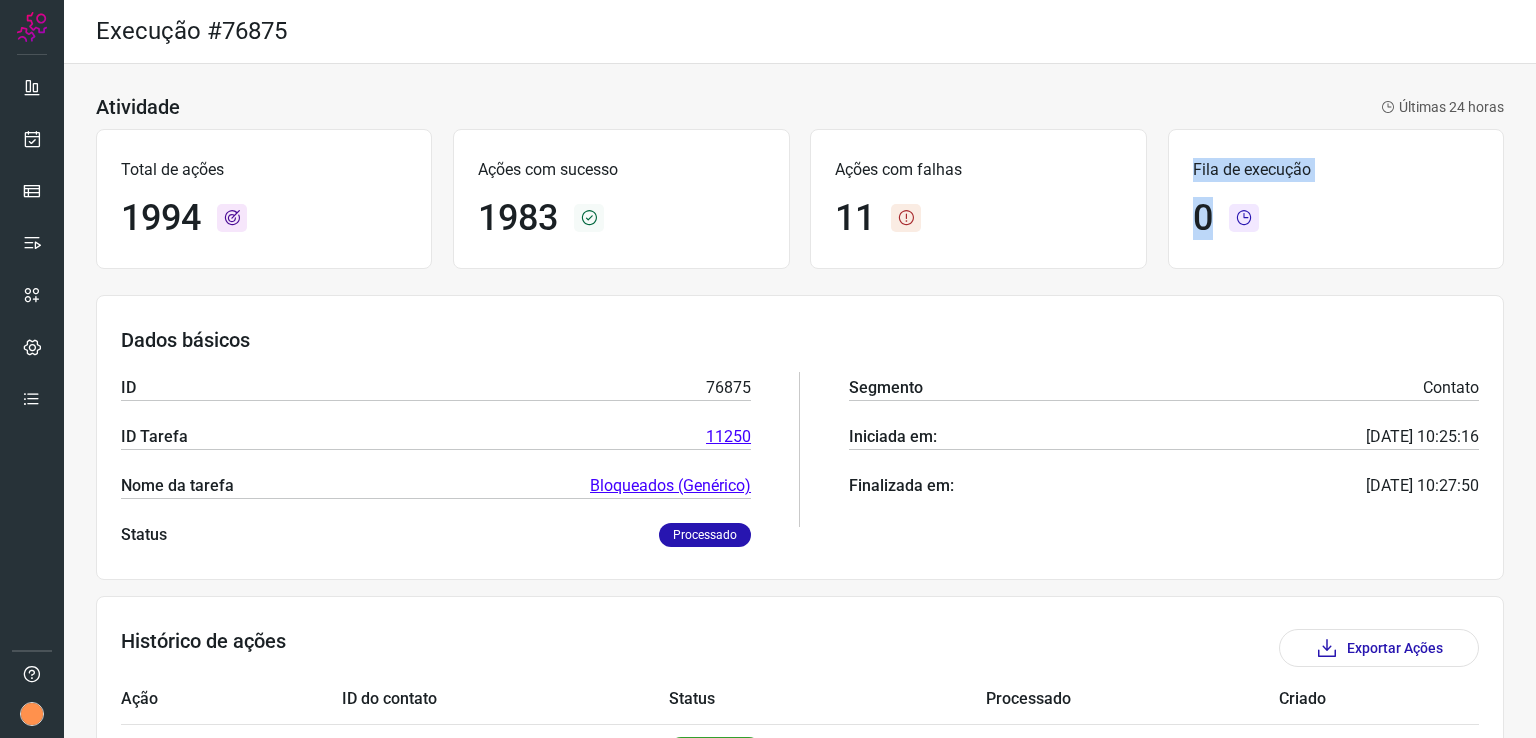 drag, startPoint x: 1050, startPoint y: 230, endPoint x: 1336, endPoint y: 256, distance: 287.17938 